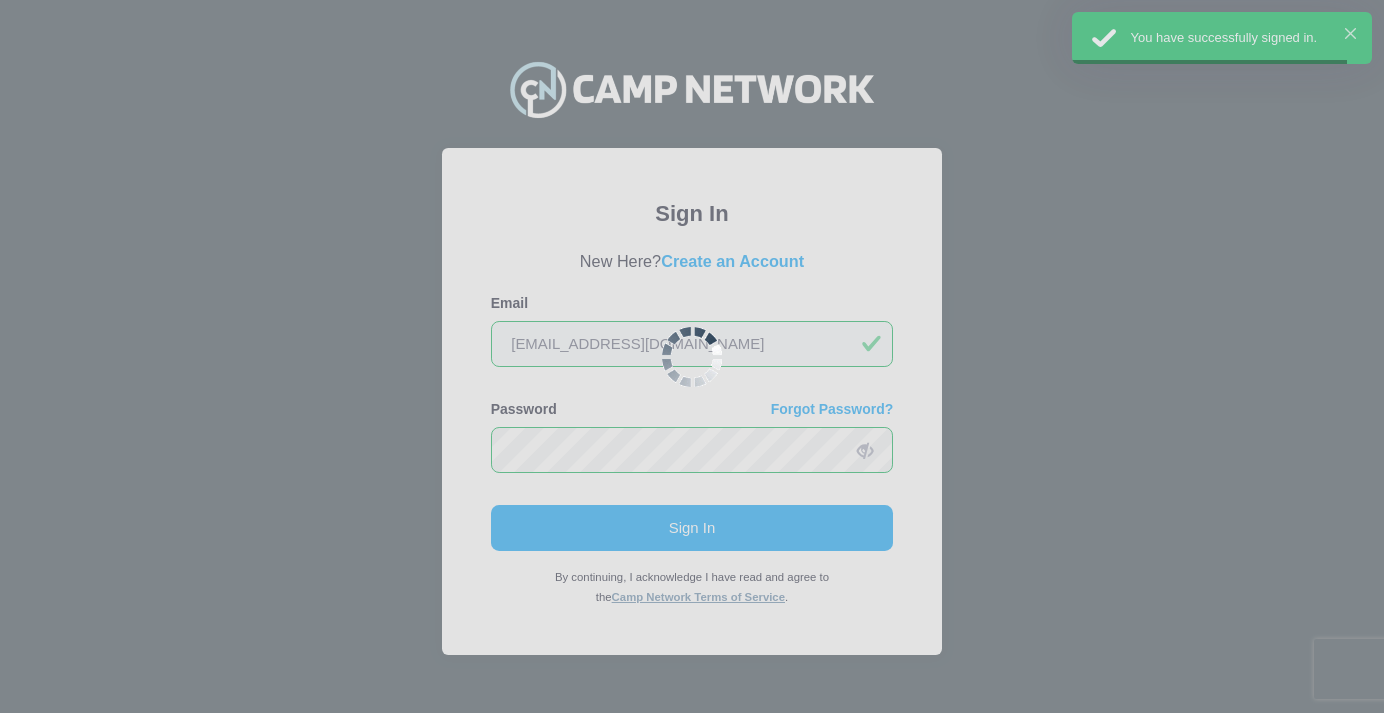 scroll, scrollTop: 0, scrollLeft: 0, axis: both 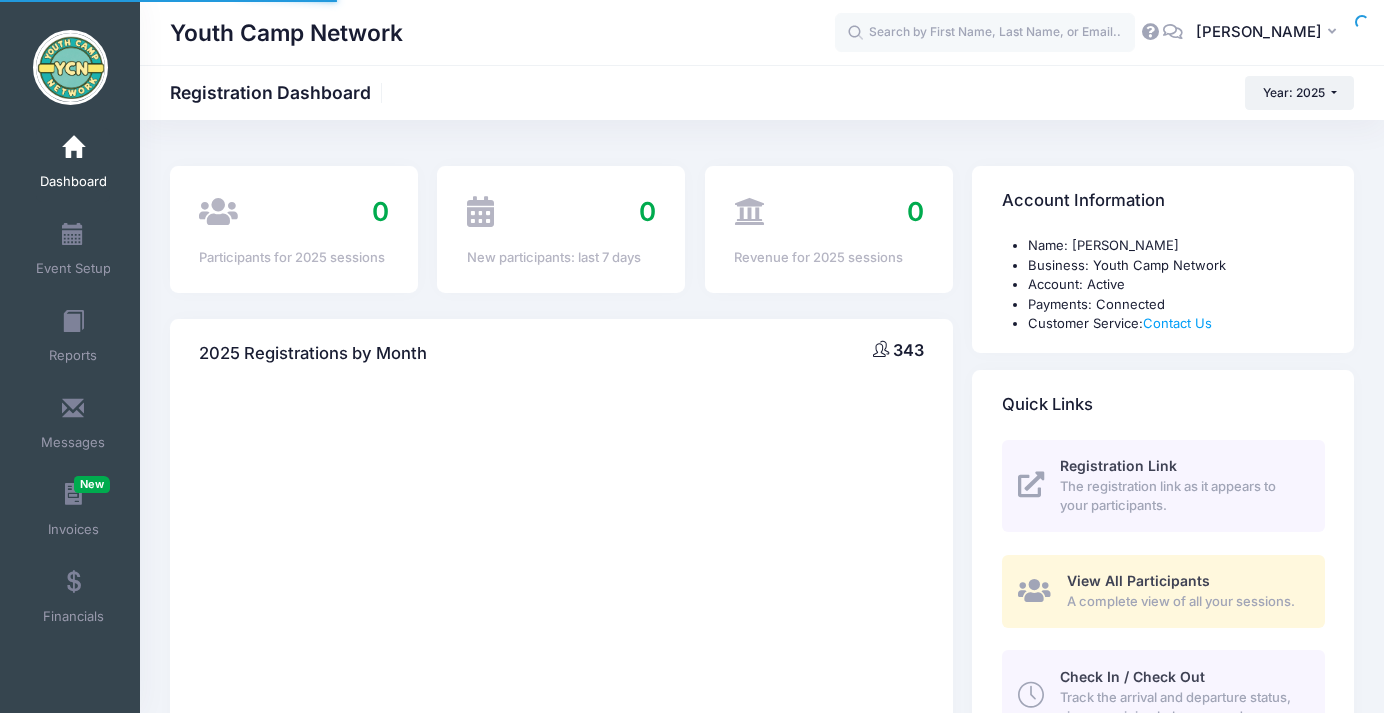 select 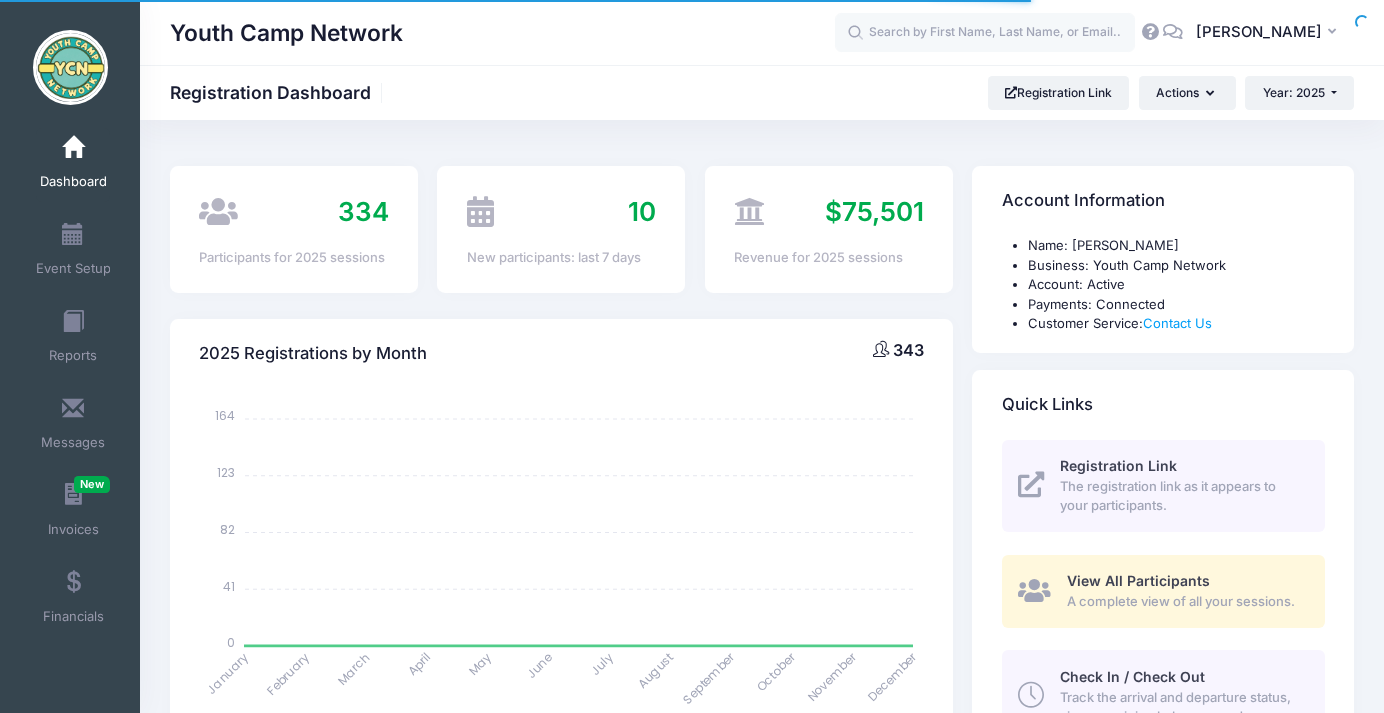 scroll, scrollTop: 0, scrollLeft: 0, axis: both 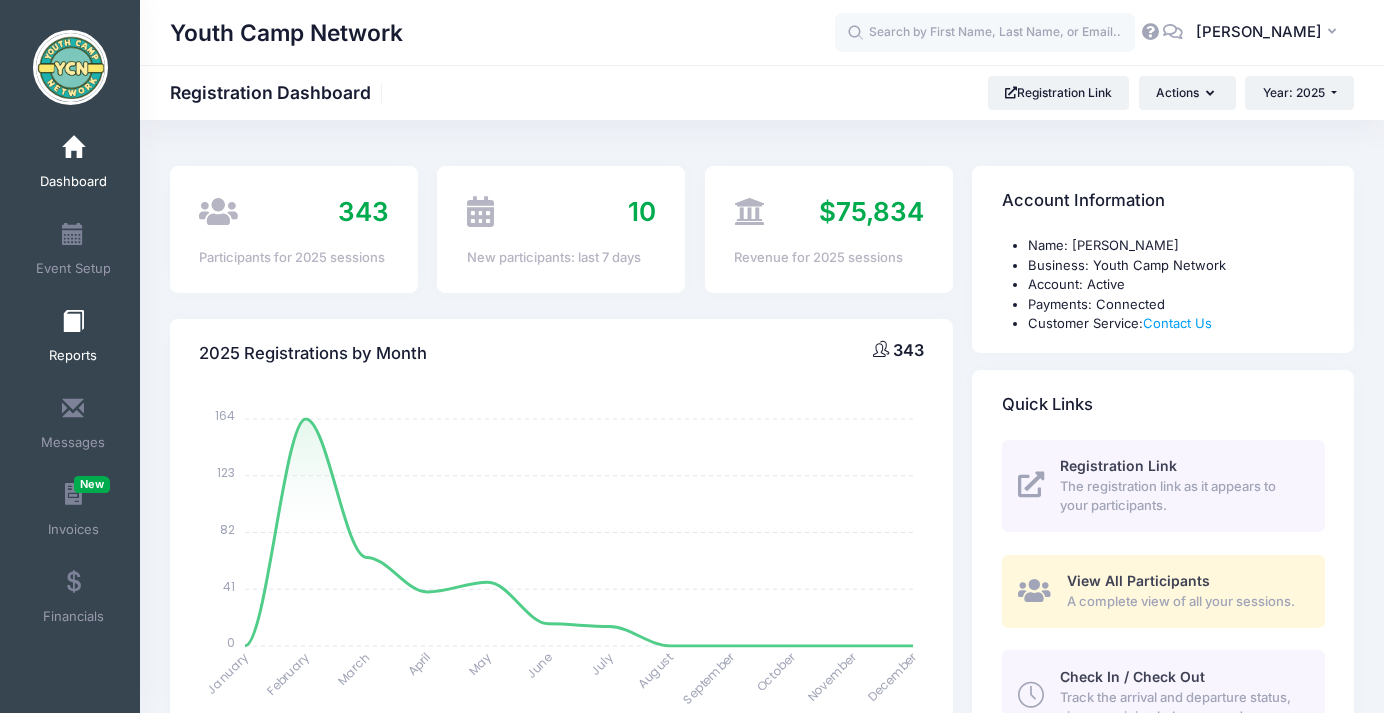 click on "Reports" at bounding box center (73, 339) 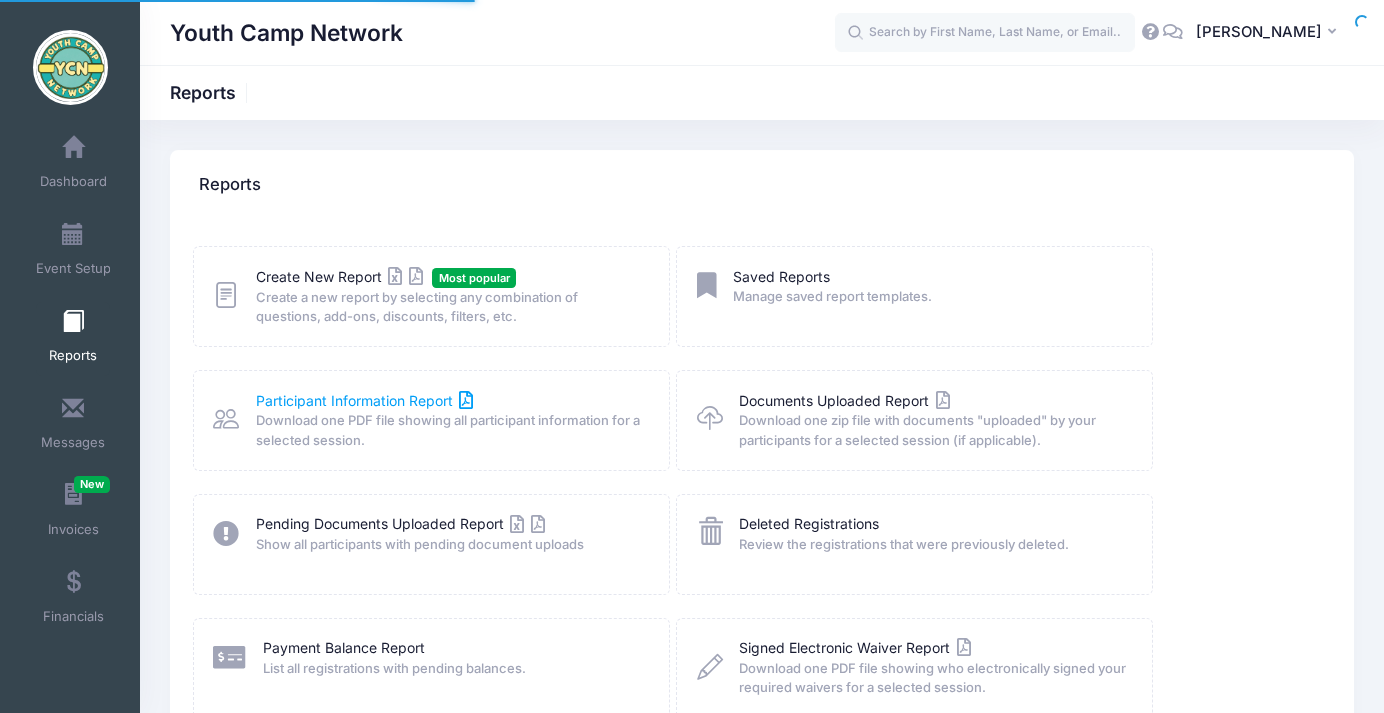 scroll, scrollTop: 0, scrollLeft: 0, axis: both 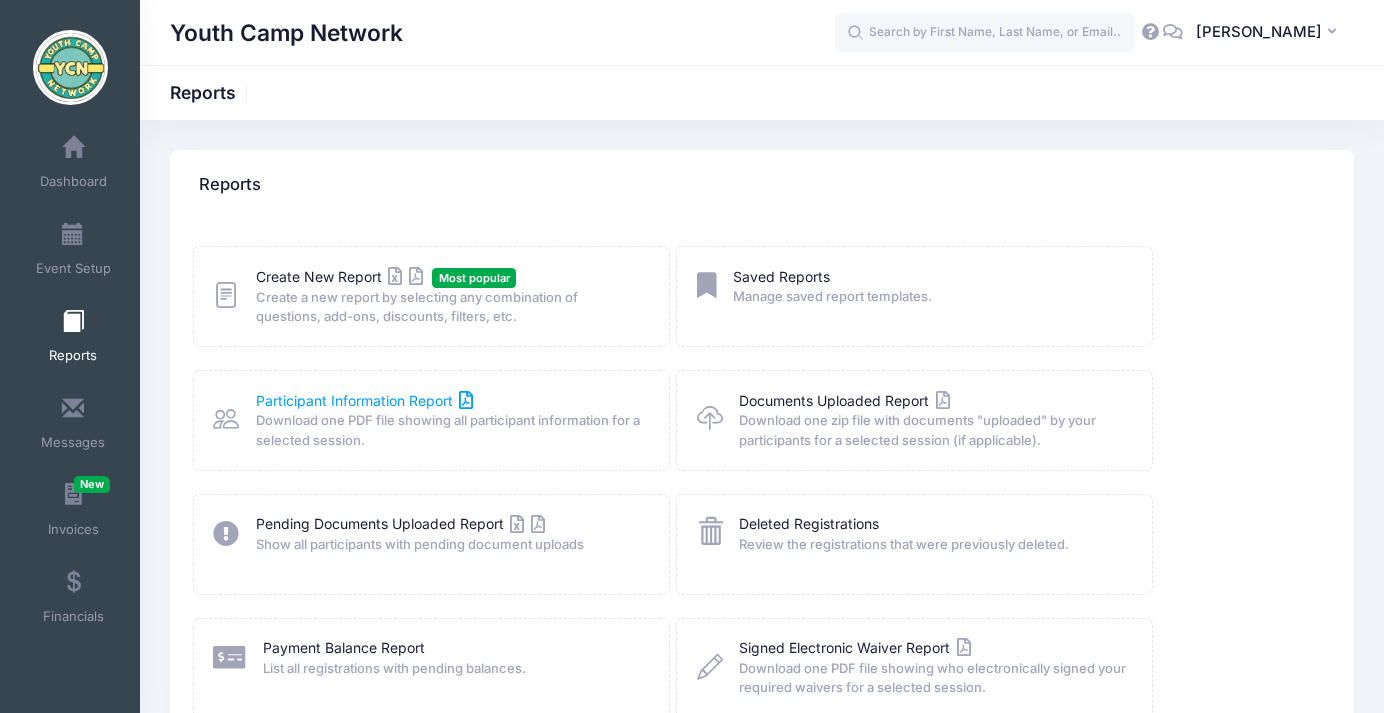 click on "Participant Information Report" at bounding box center (365, 400) 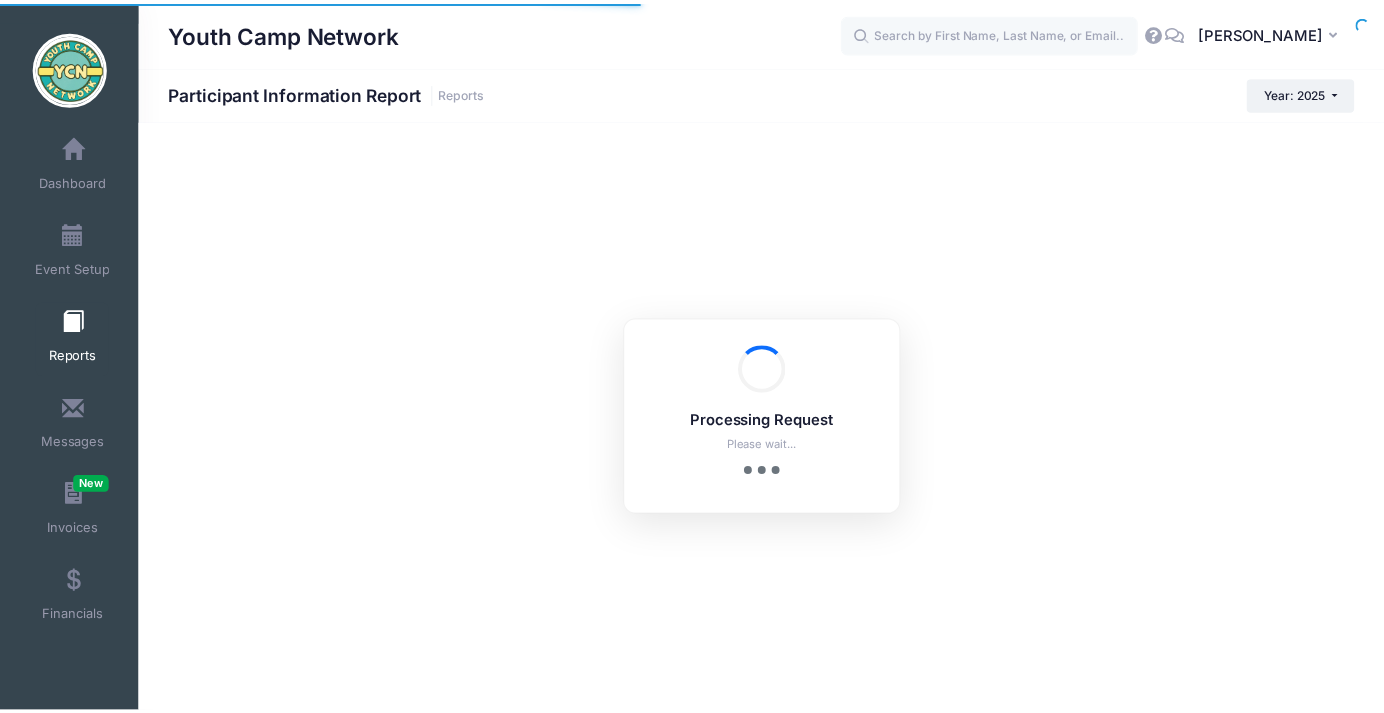 scroll, scrollTop: 0, scrollLeft: 0, axis: both 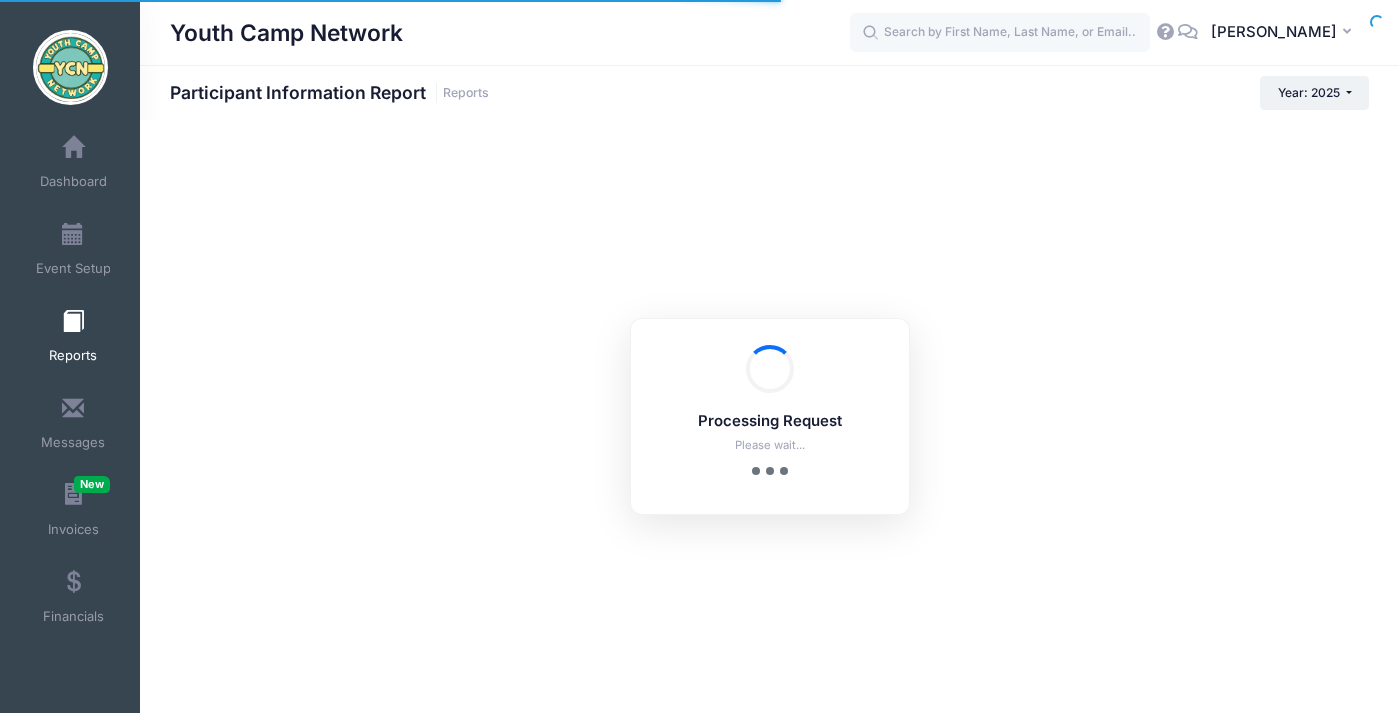 checkbox on "true" 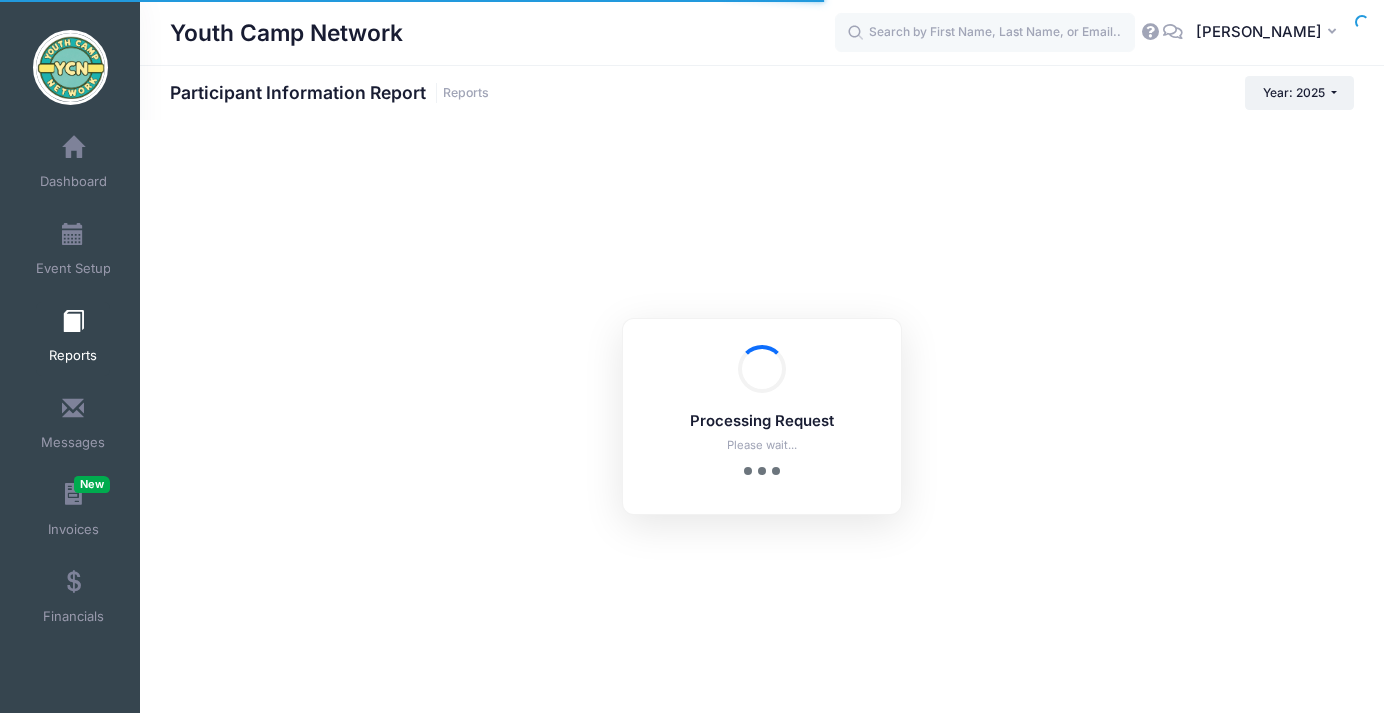 scroll, scrollTop: 0, scrollLeft: 0, axis: both 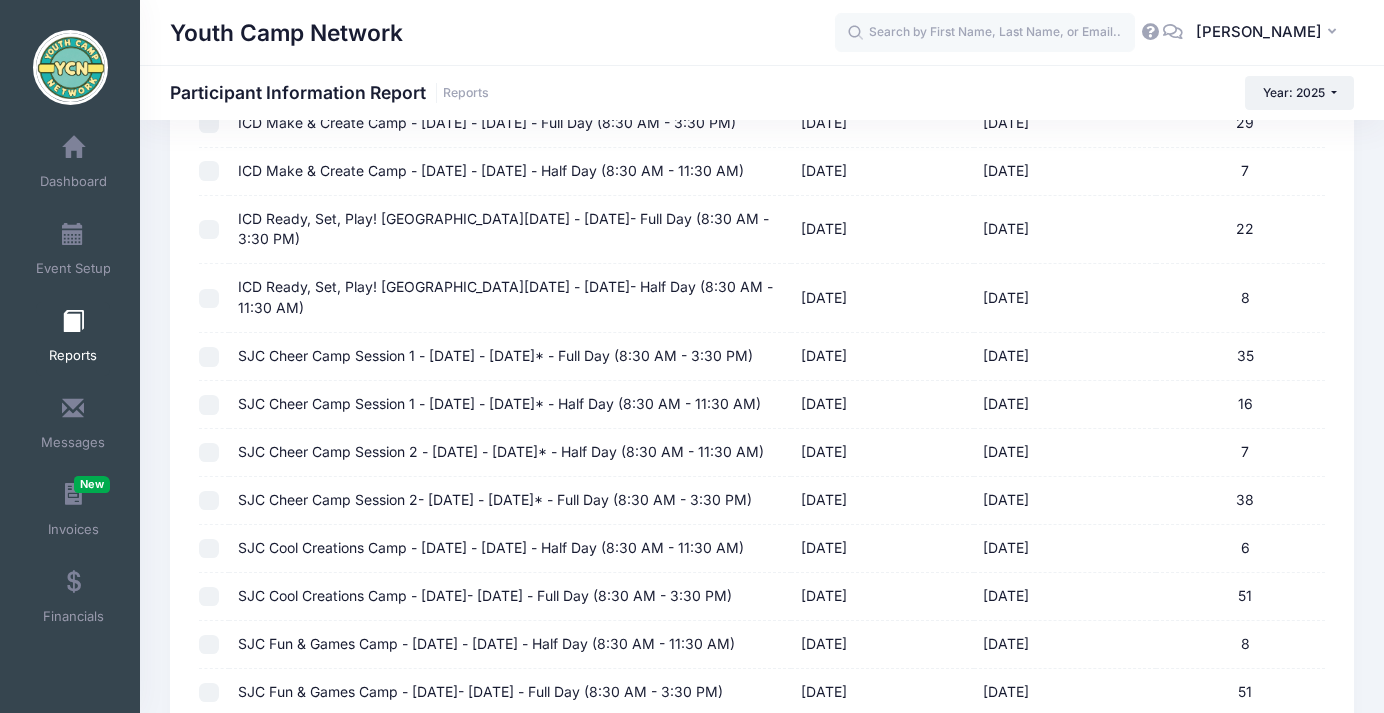 click at bounding box center [209, 299] 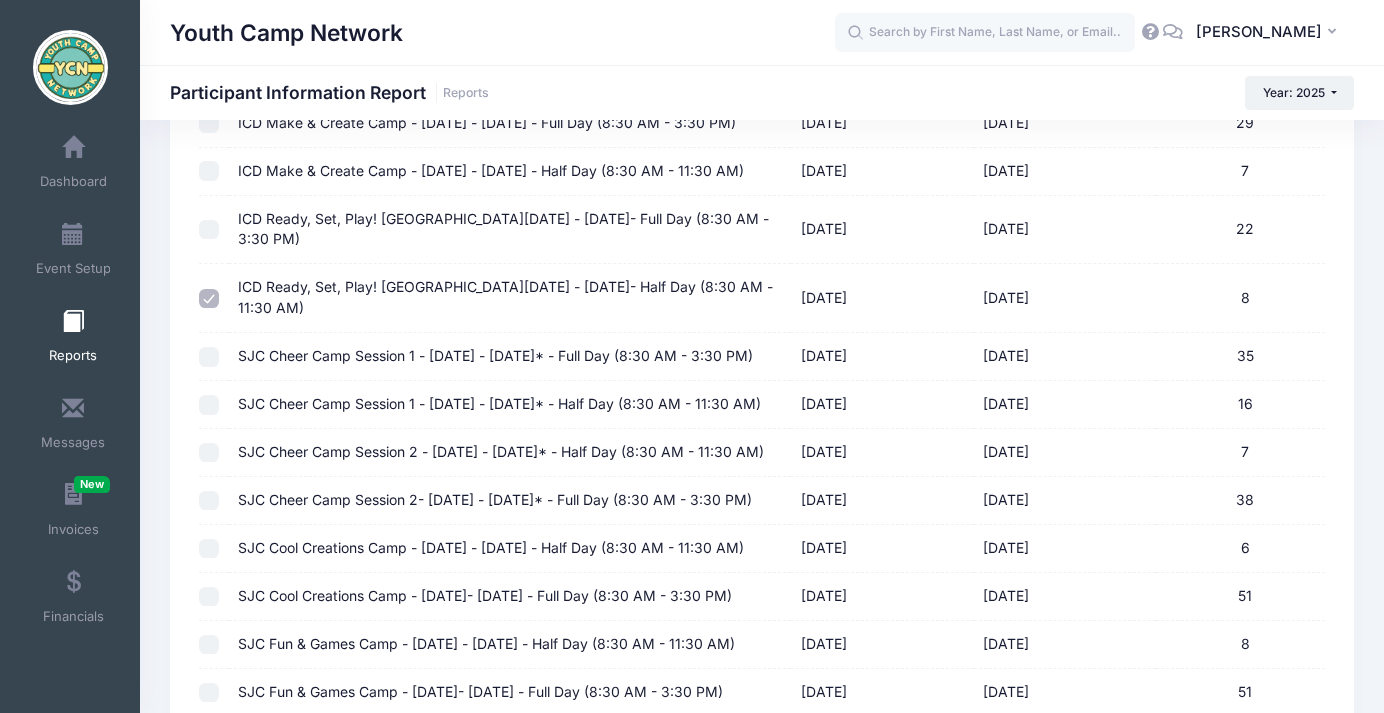 click at bounding box center (209, 230) 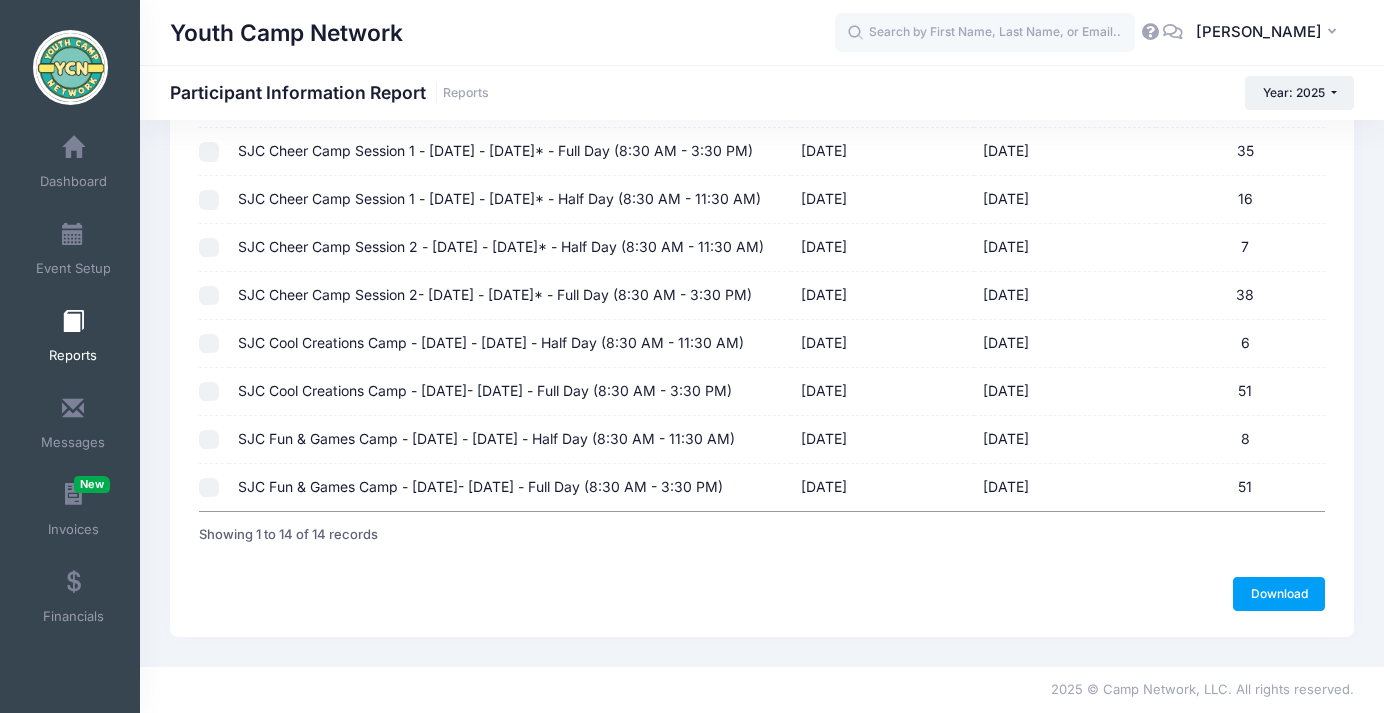 scroll, scrollTop: 733, scrollLeft: 0, axis: vertical 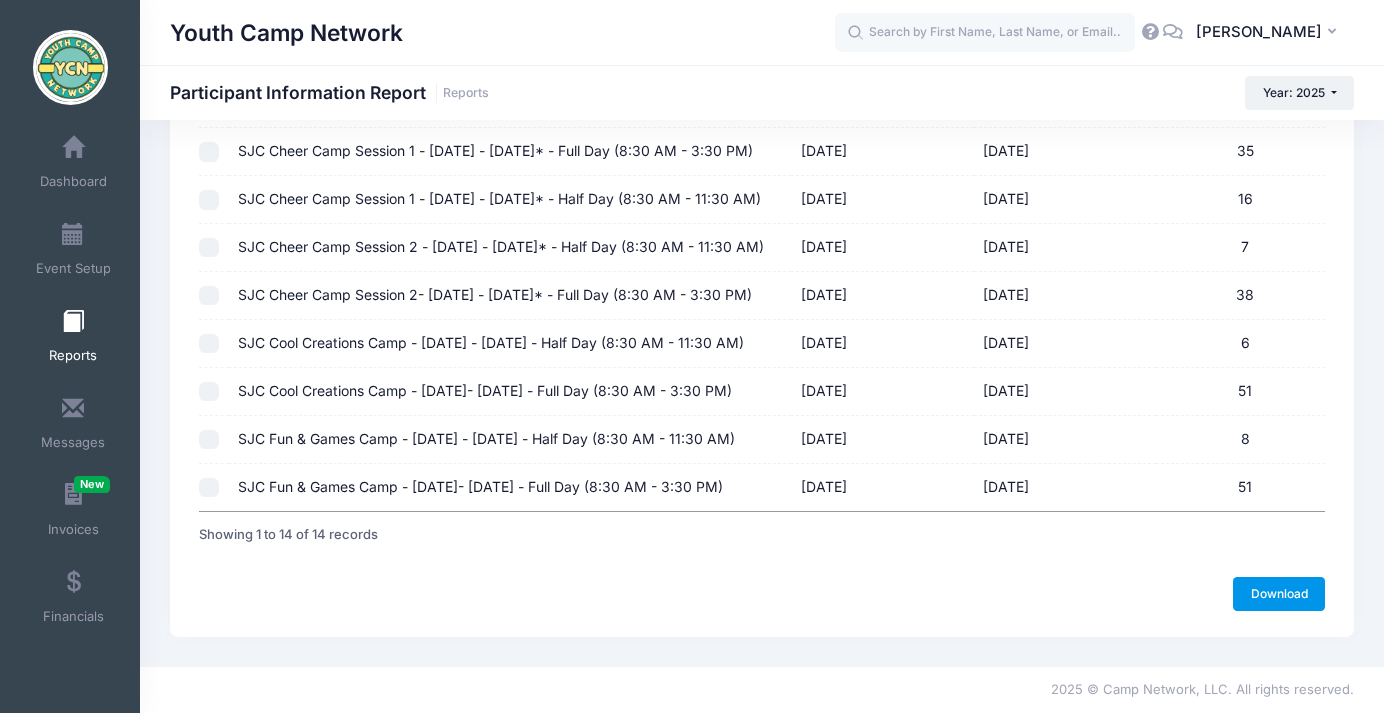 click on "Download" at bounding box center (1279, 594) 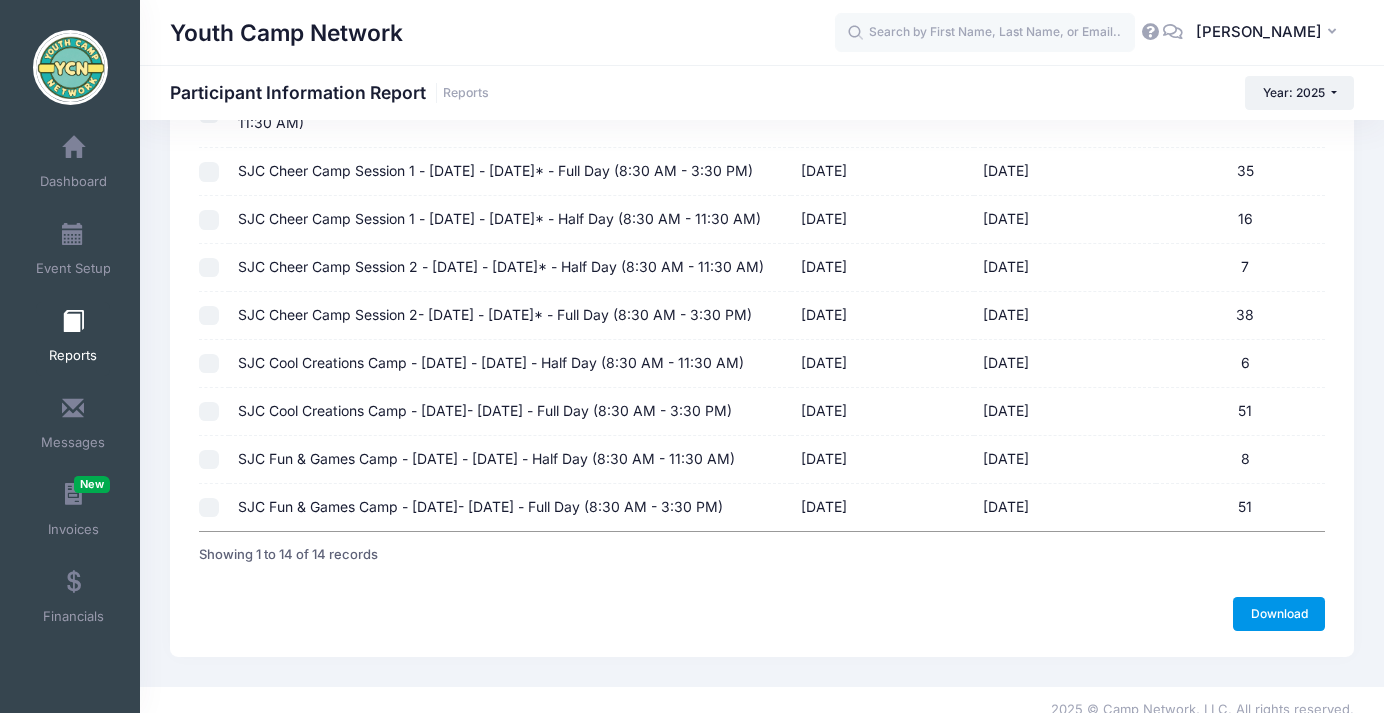scroll, scrollTop: 489, scrollLeft: 0, axis: vertical 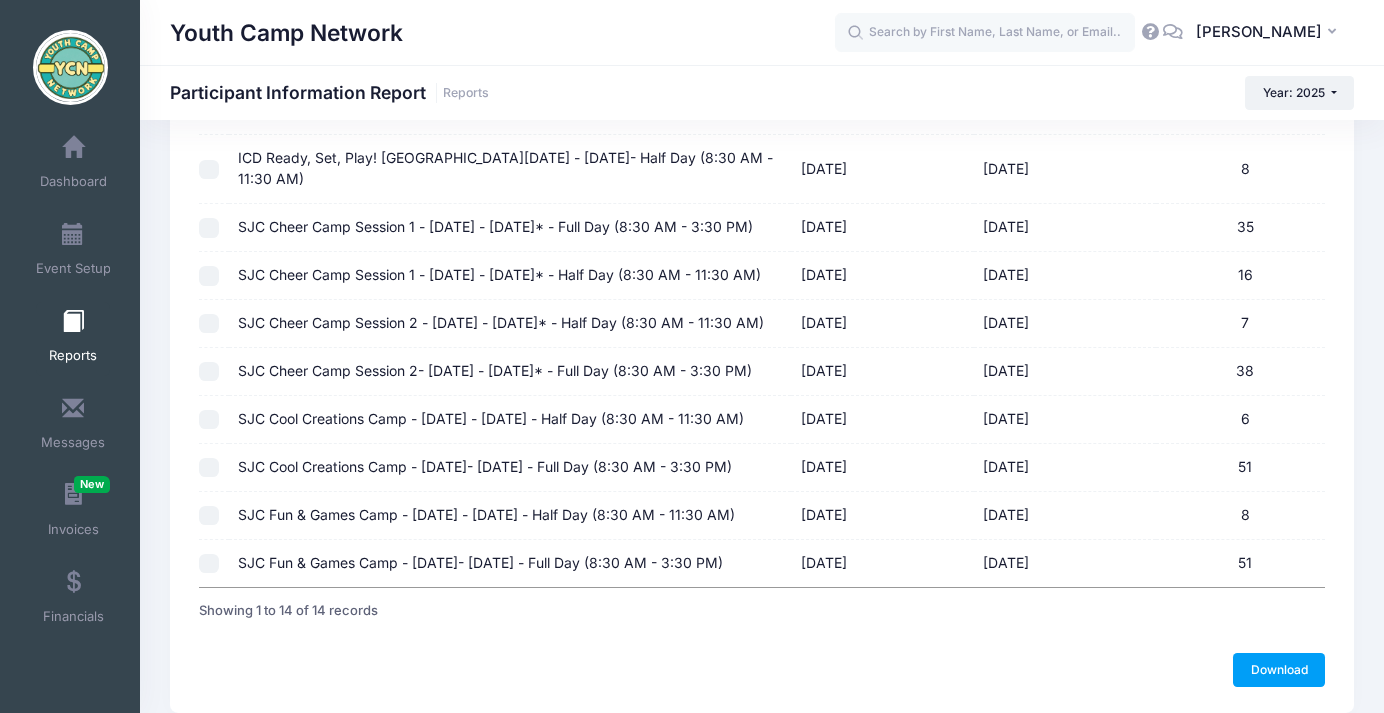 click at bounding box center [209, 170] 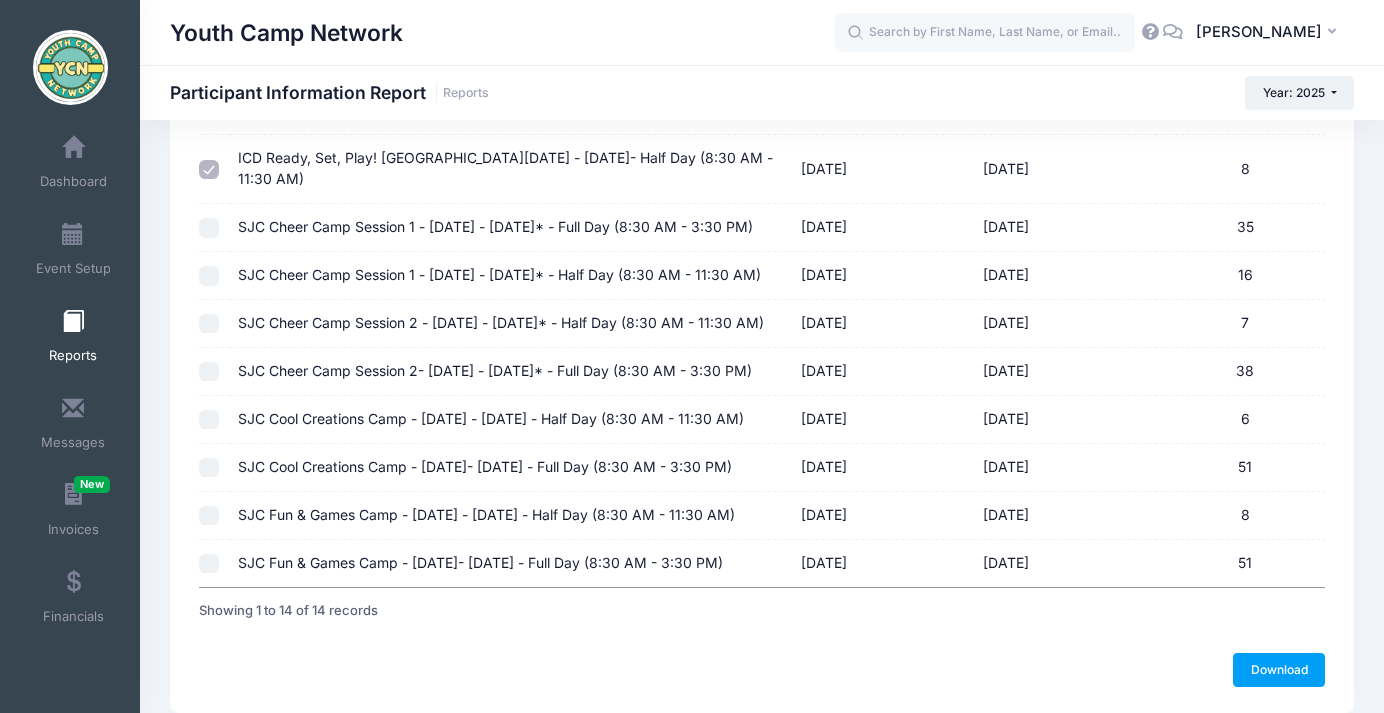 checkbox on "false" 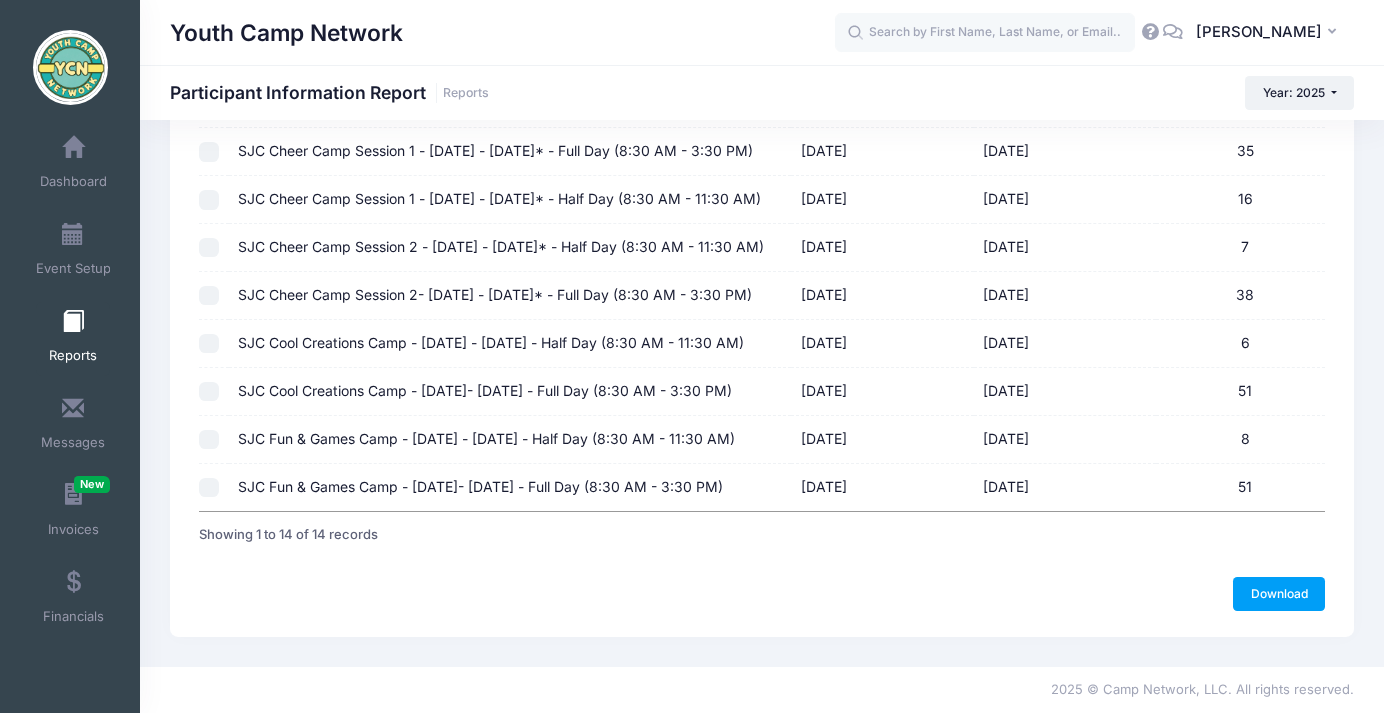 scroll, scrollTop: 816, scrollLeft: 0, axis: vertical 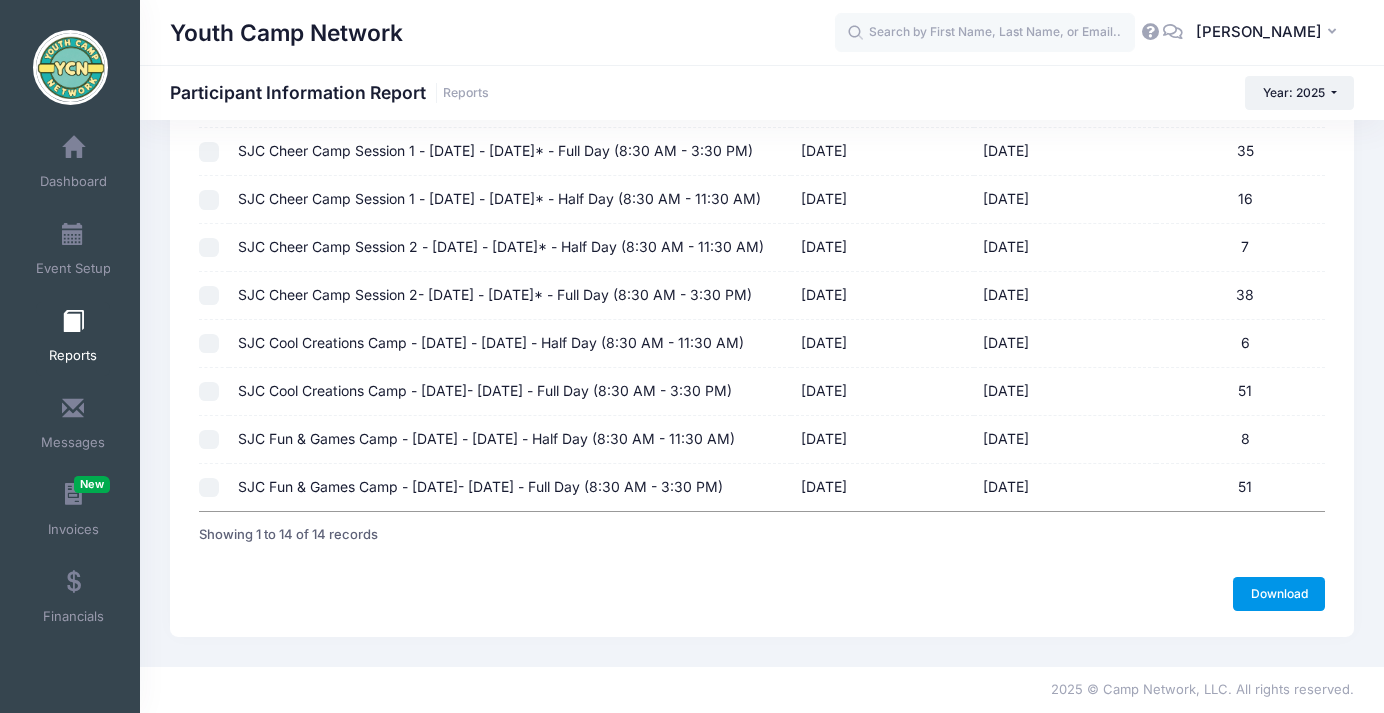 click on "Download" at bounding box center [1279, 594] 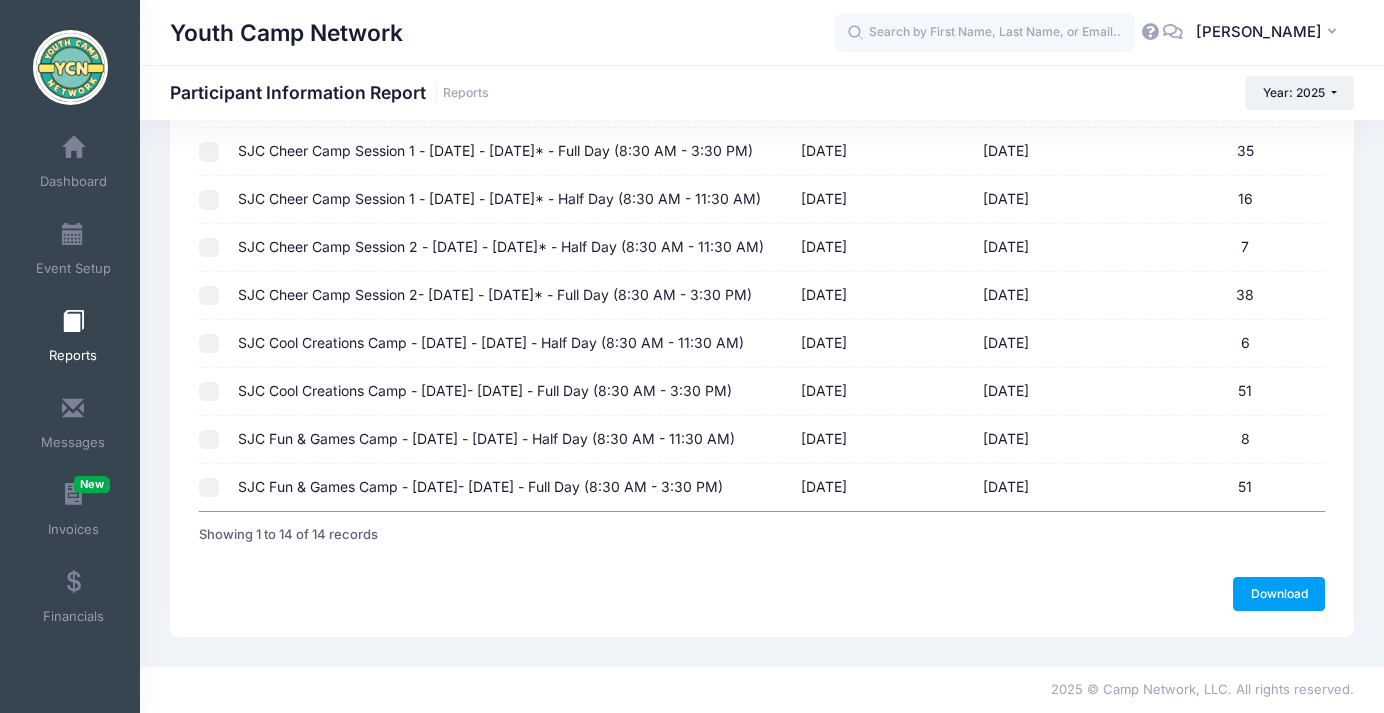 click on "Reports" at bounding box center [73, 339] 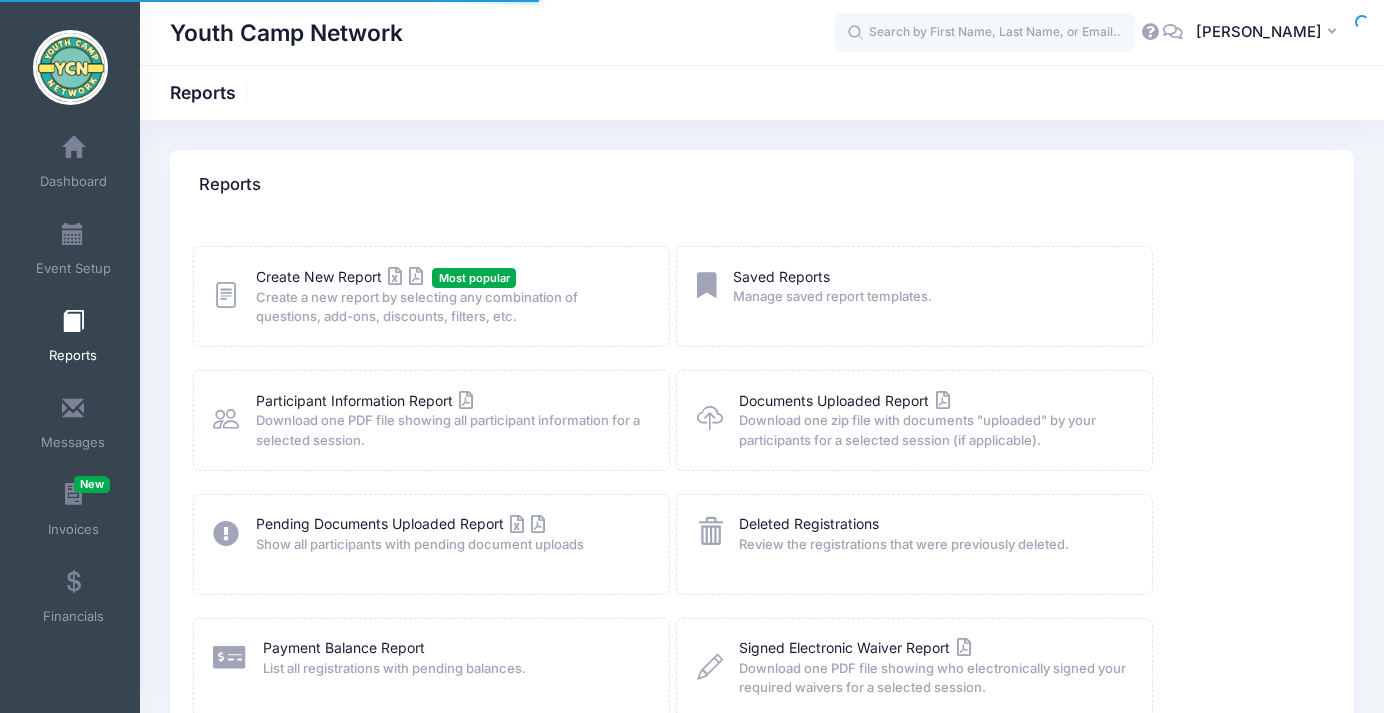 scroll, scrollTop: 0, scrollLeft: 0, axis: both 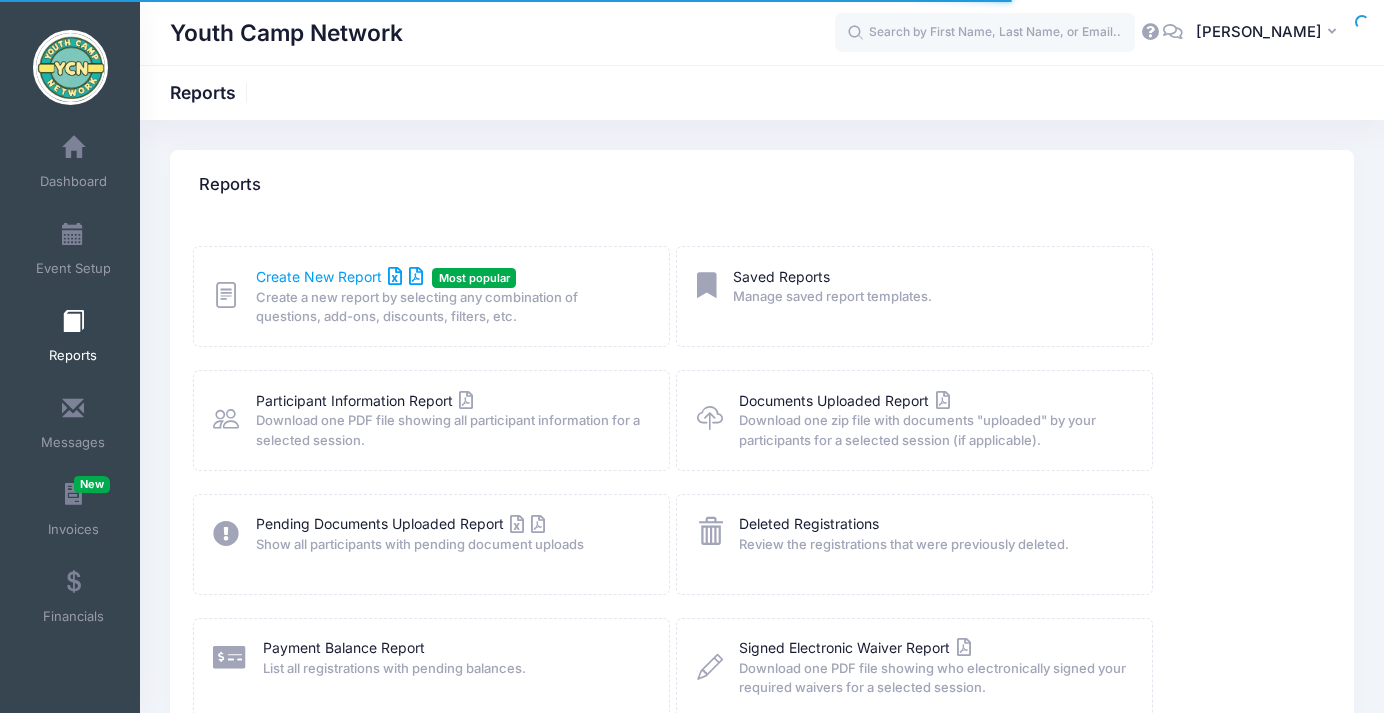click on "Create New Report" at bounding box center (339, 276) 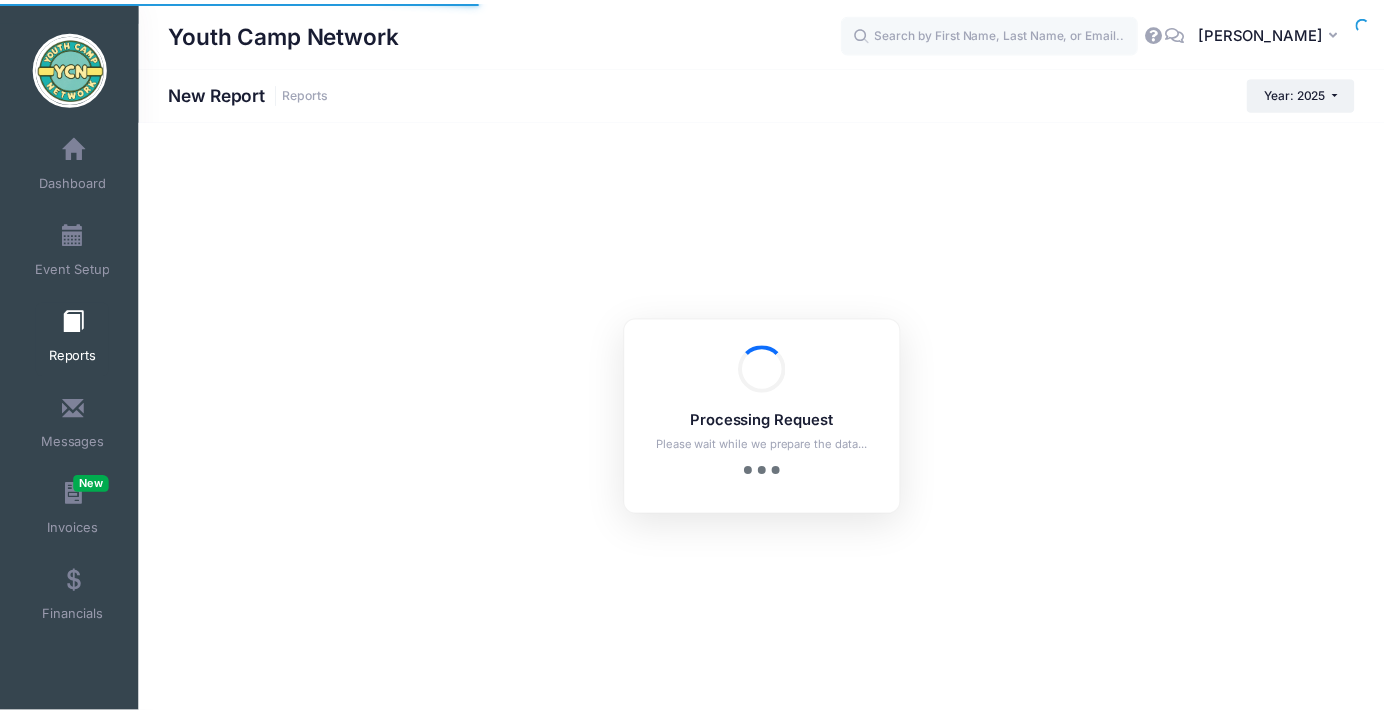 scroll, scrollTop: 0, scrollLeft: 0, axis: both 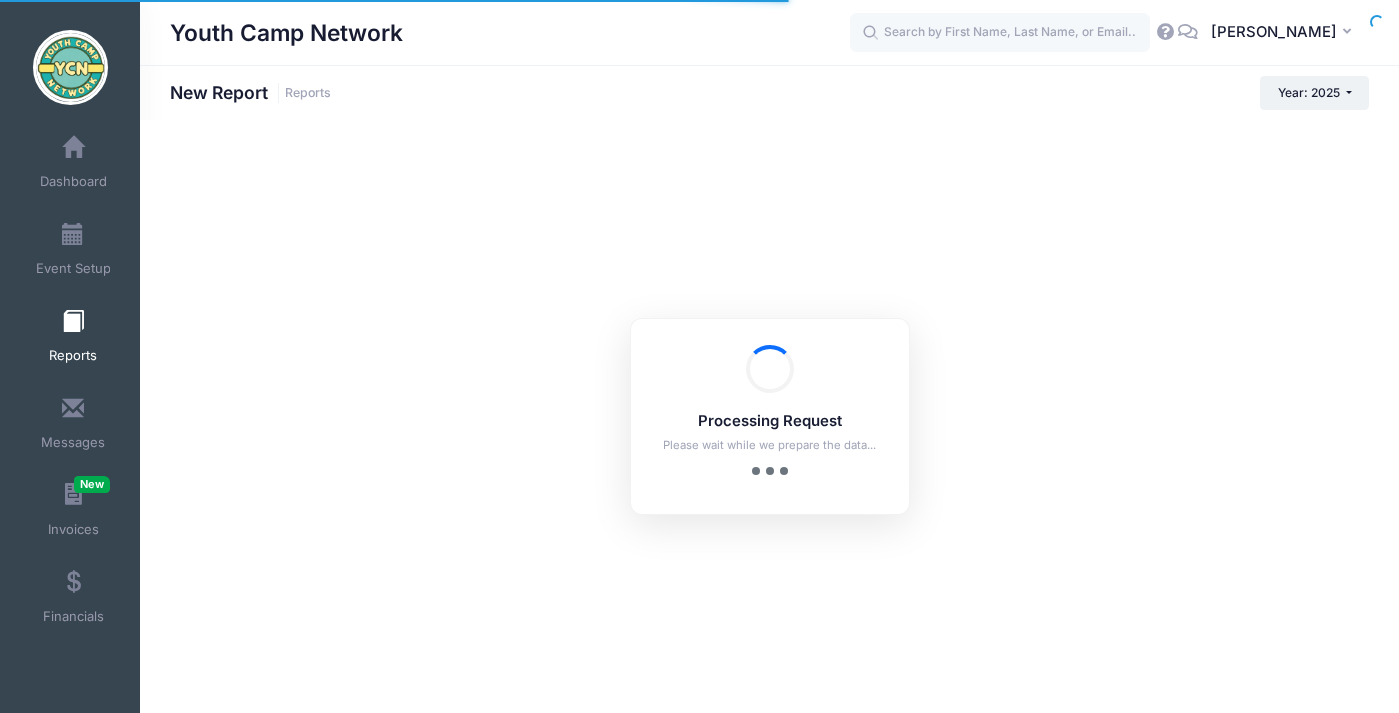 checkbox on "true" 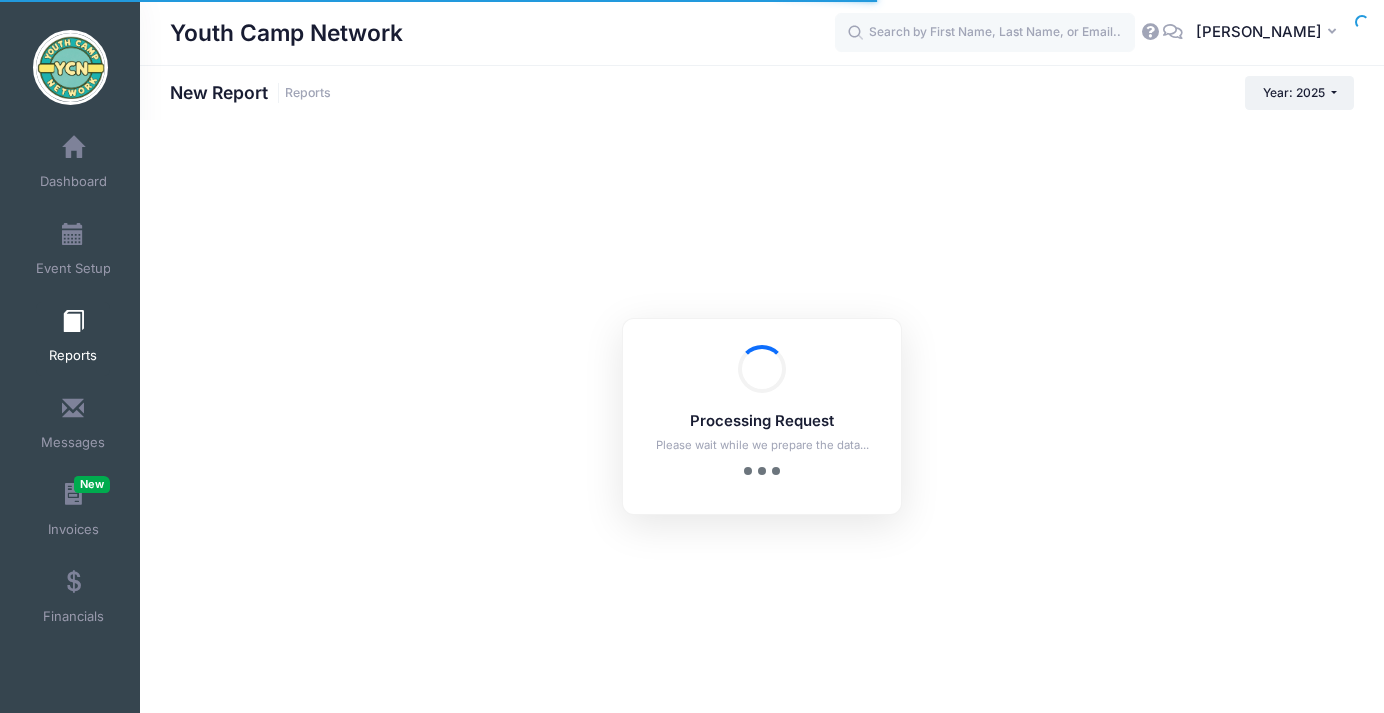 scroll, scrollTop: 0, scrollLeft: 0, axis: both 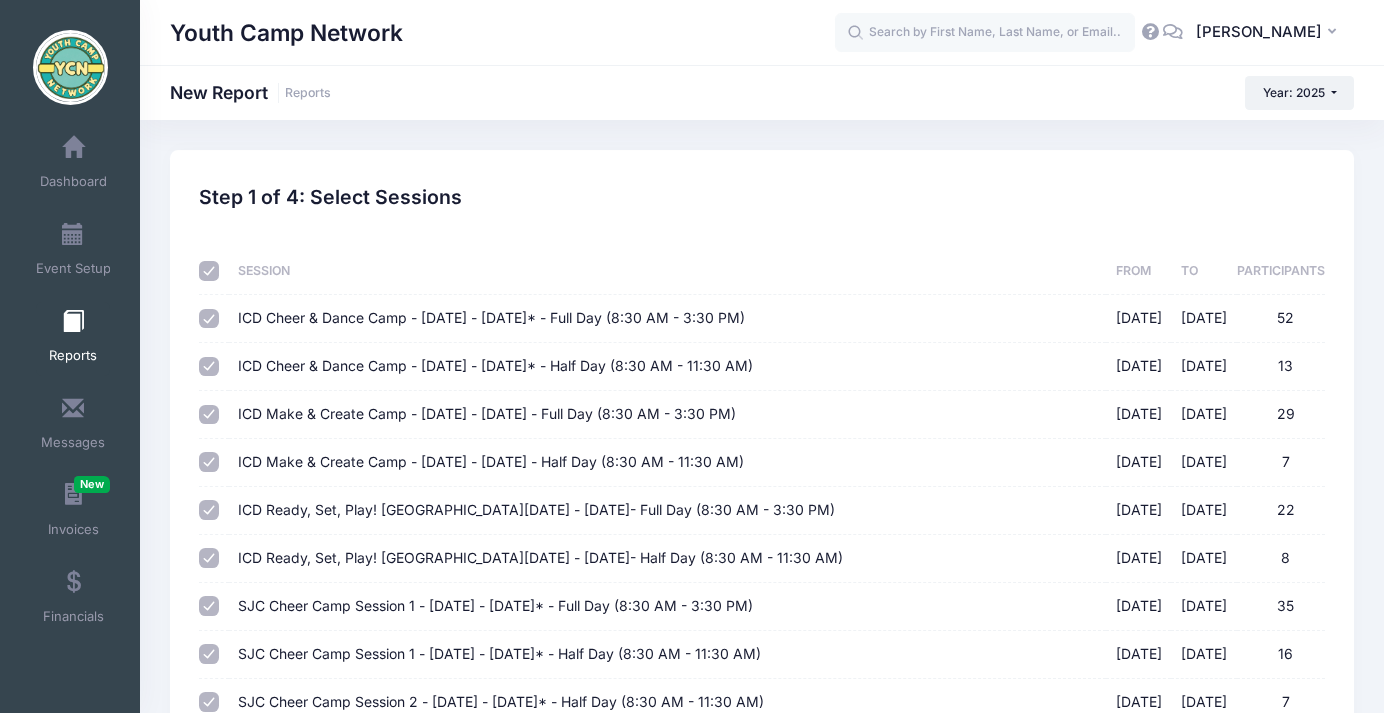 click at bounding box center (209, 271) 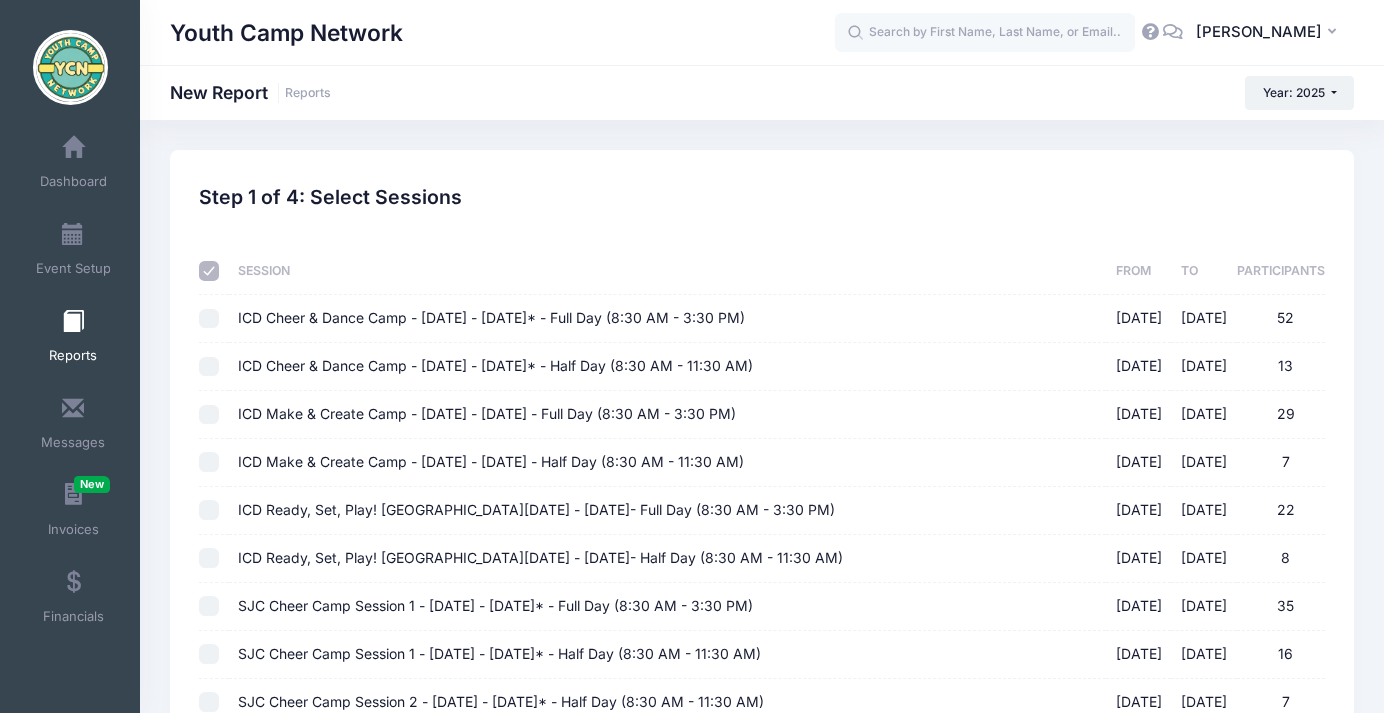 checkbox on "false" 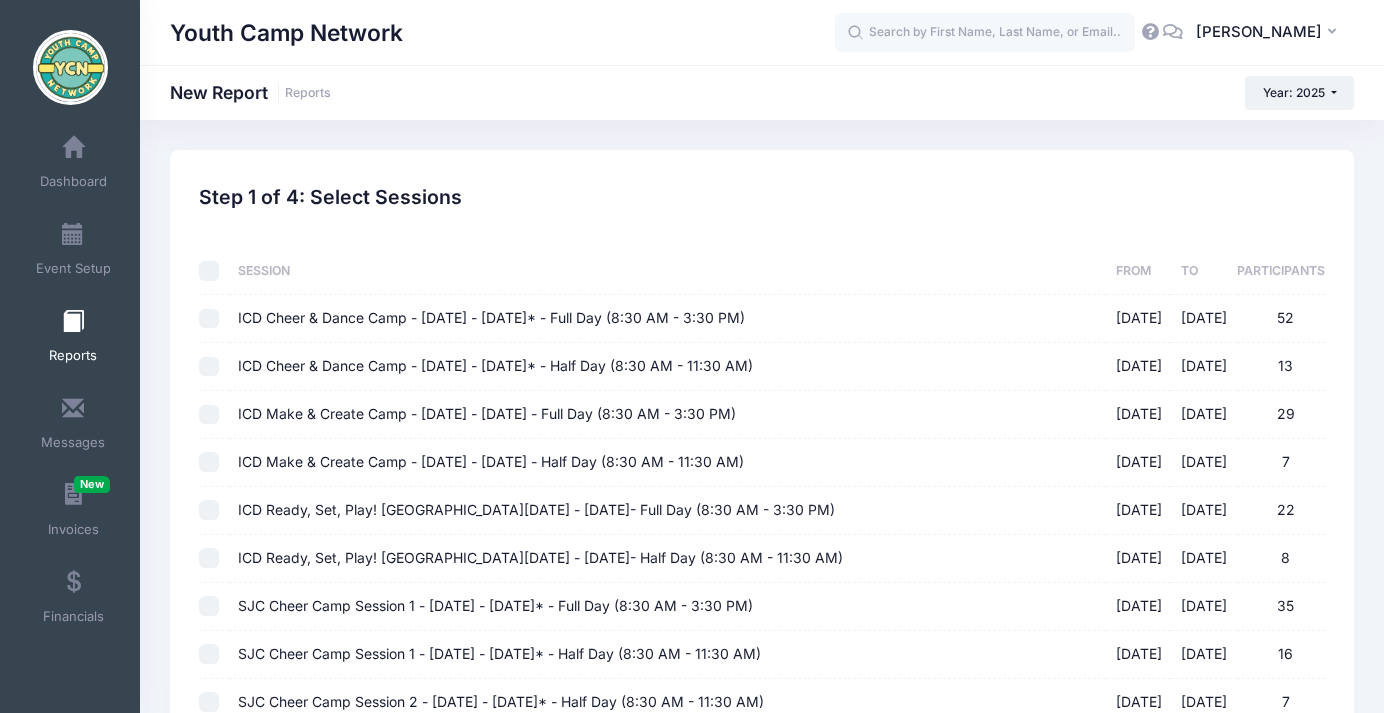 checkbox on "false" 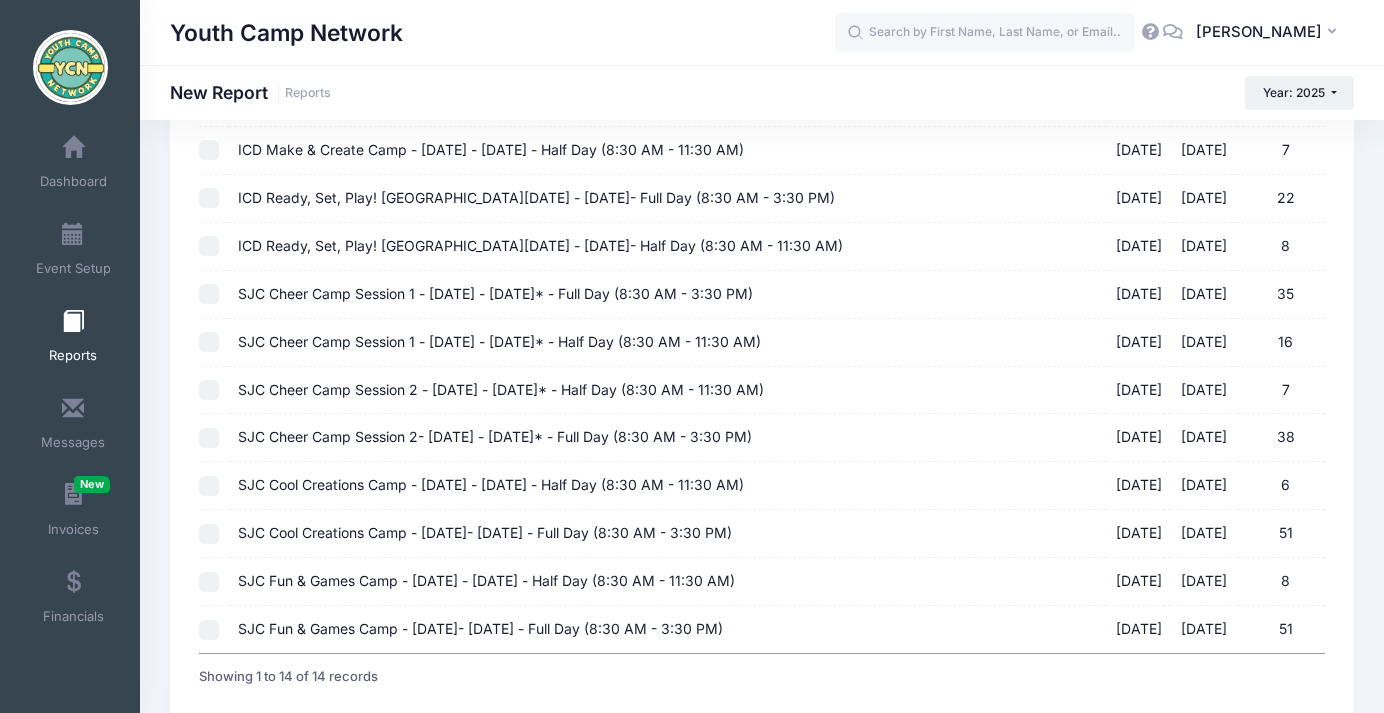 scroll, scrollTop: 292, scrollLeft: 0, axis: vertical 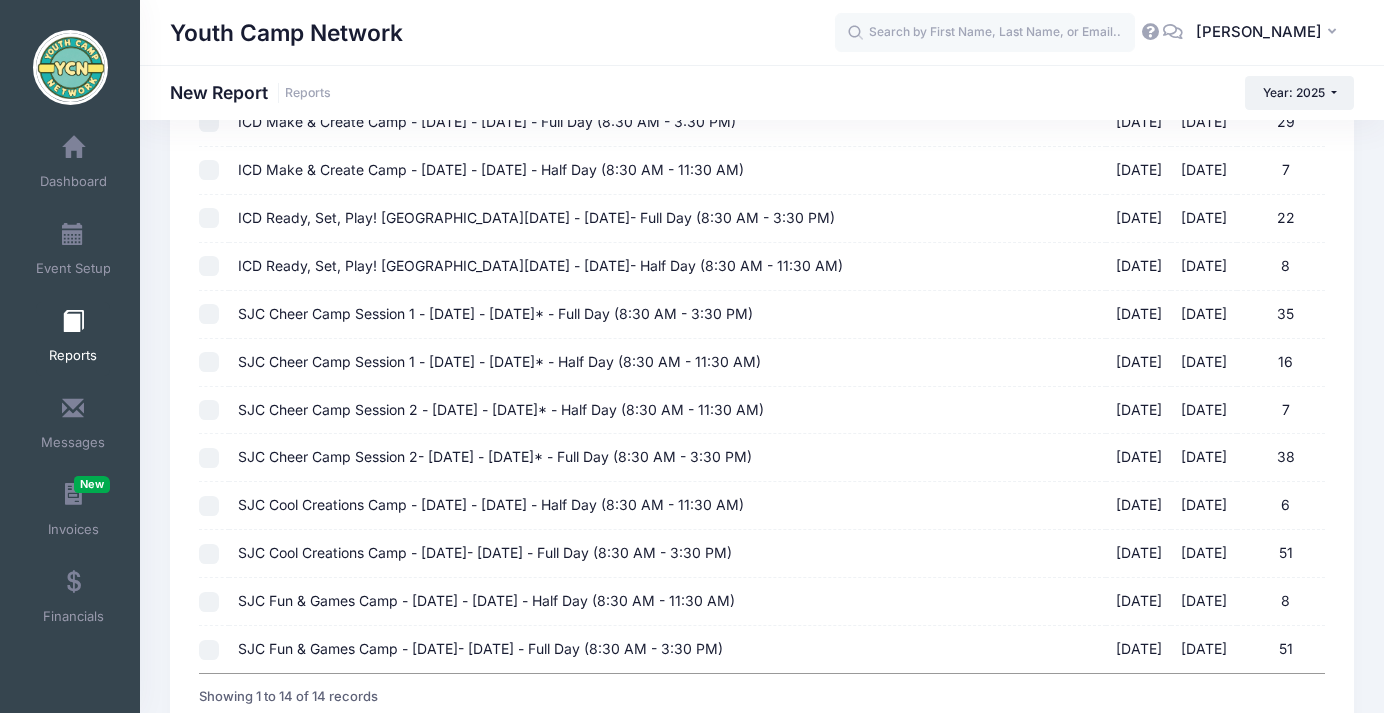 click on "ICD Ready, Set, Play! Camp - Mon. July 14th - Fri. July 18th- Full Day (8:30 AM - 3:30 PM) 01/31/2025 - 07/07/2025  22" at bounding box center [209, 218] 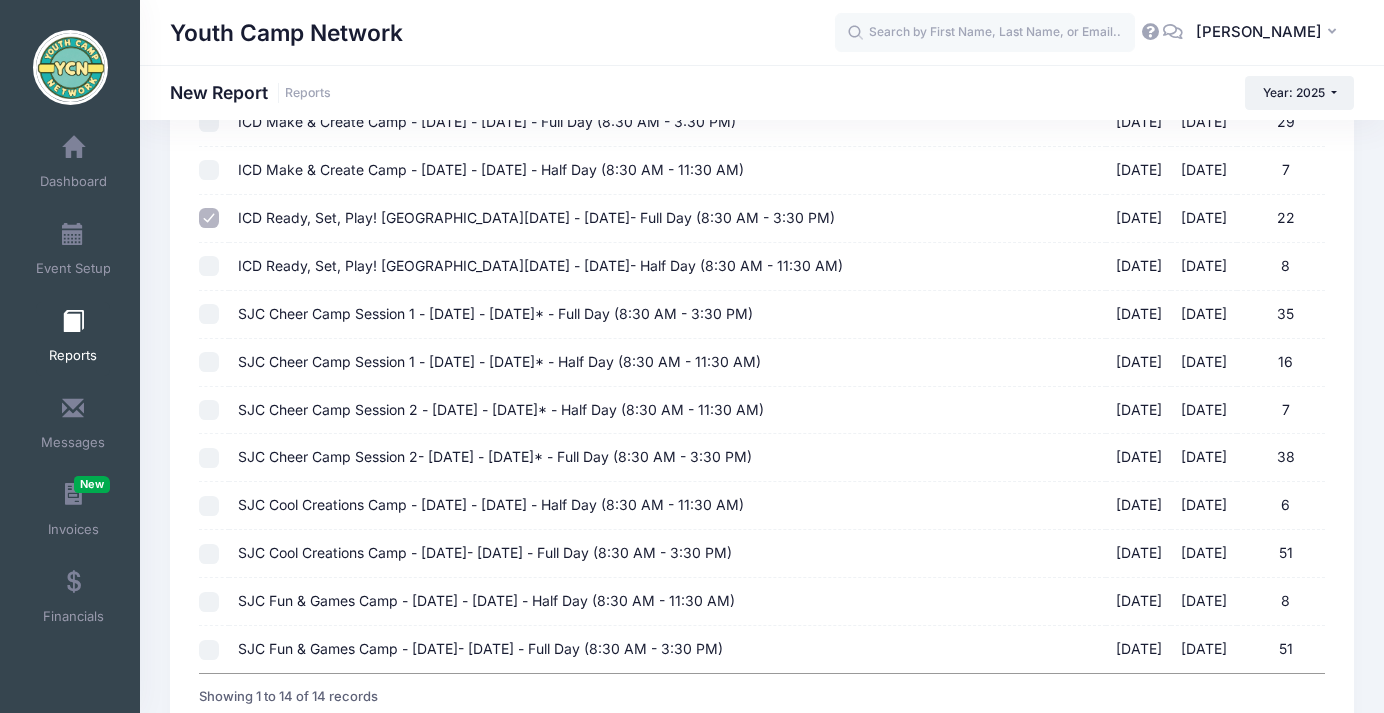 click on "ICD Ready, Set, Play! Camp - Mon. July 14th - Fri. July 18th- Half Day (8:30 AM - 11:30 AM) 01/31/2025 - 07/07/2025  8" at bounding box center (209, 266) 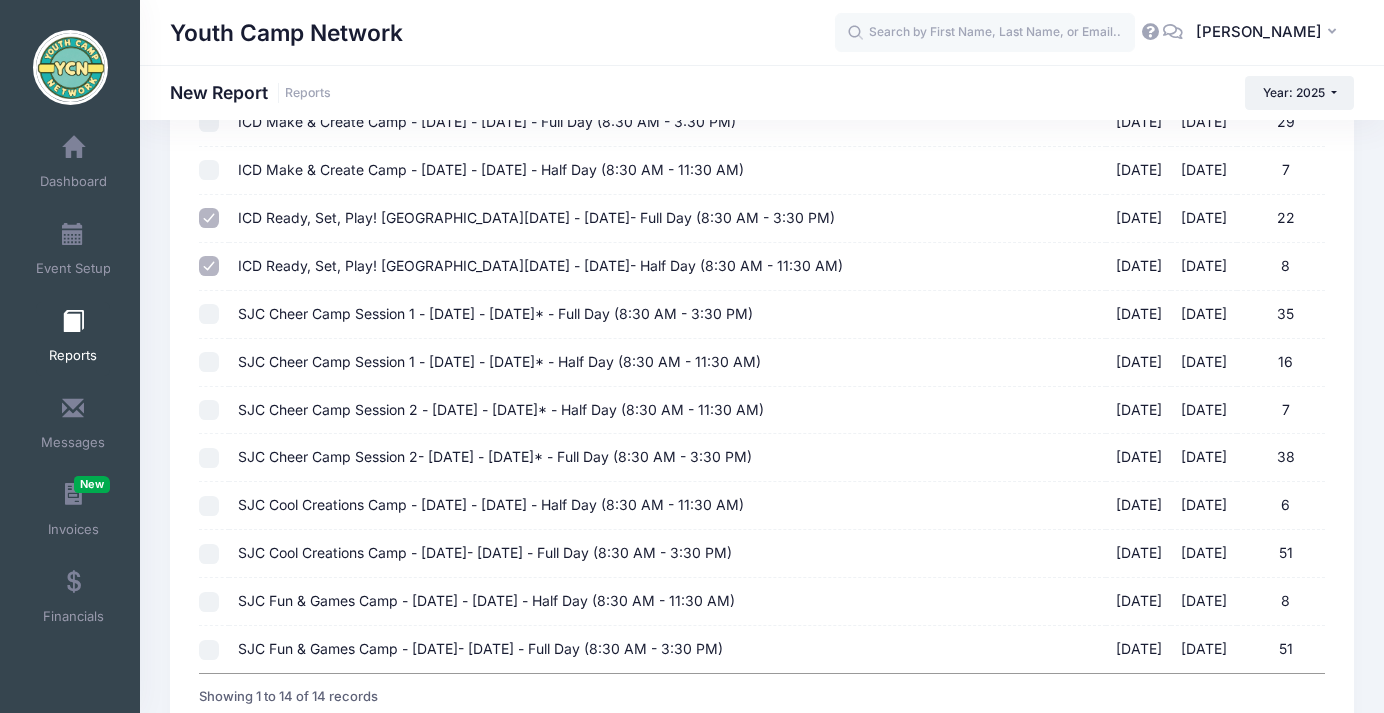 scroll, scrollTop: 454, scrollLeft: 0, axis: vertical 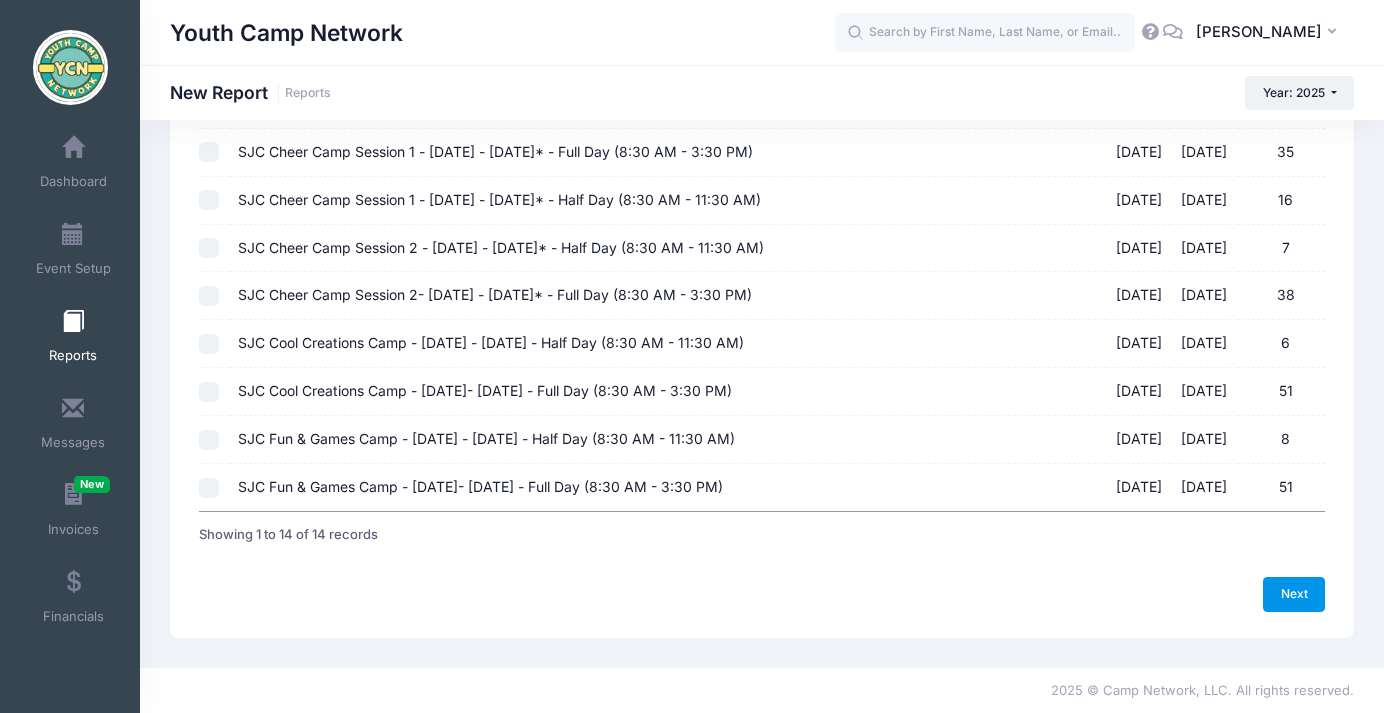 click on "Next" at bounding box center [1294, 594] 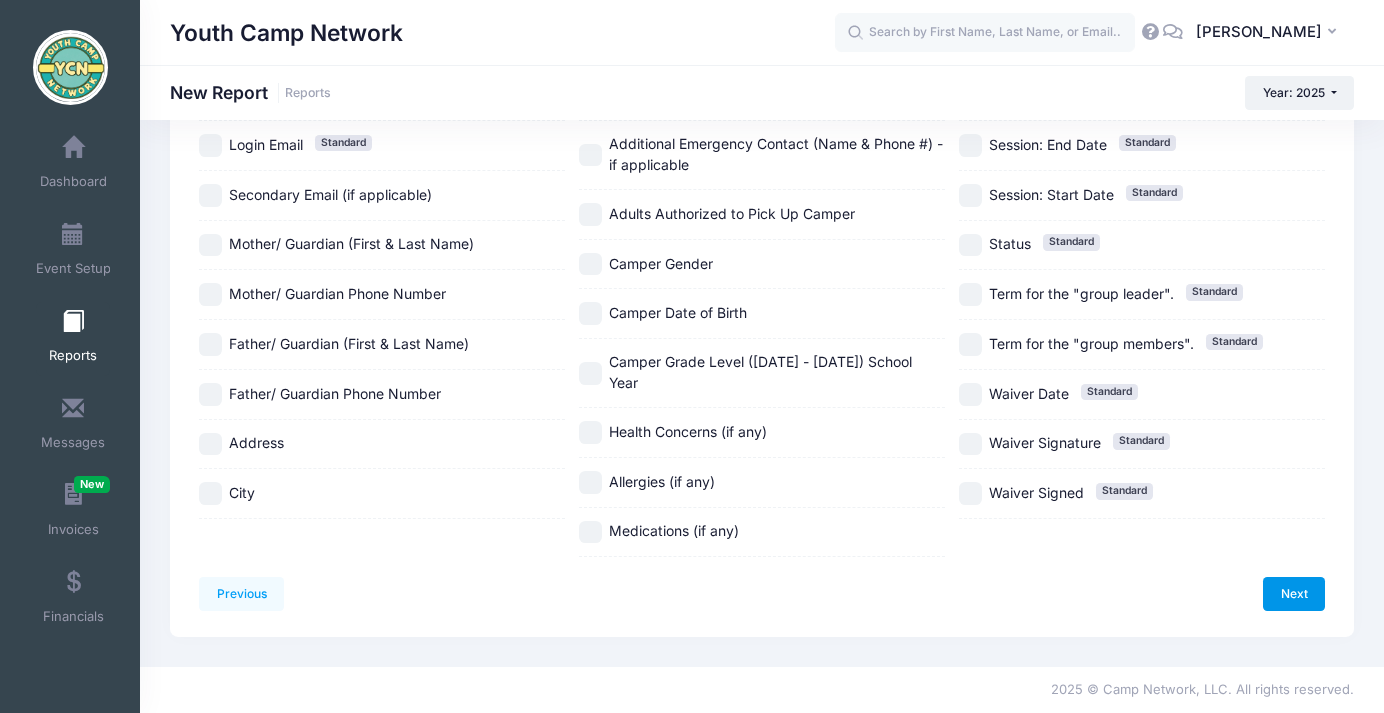scroll, scrollTop: 0, scrollLeft: 0, axis: both 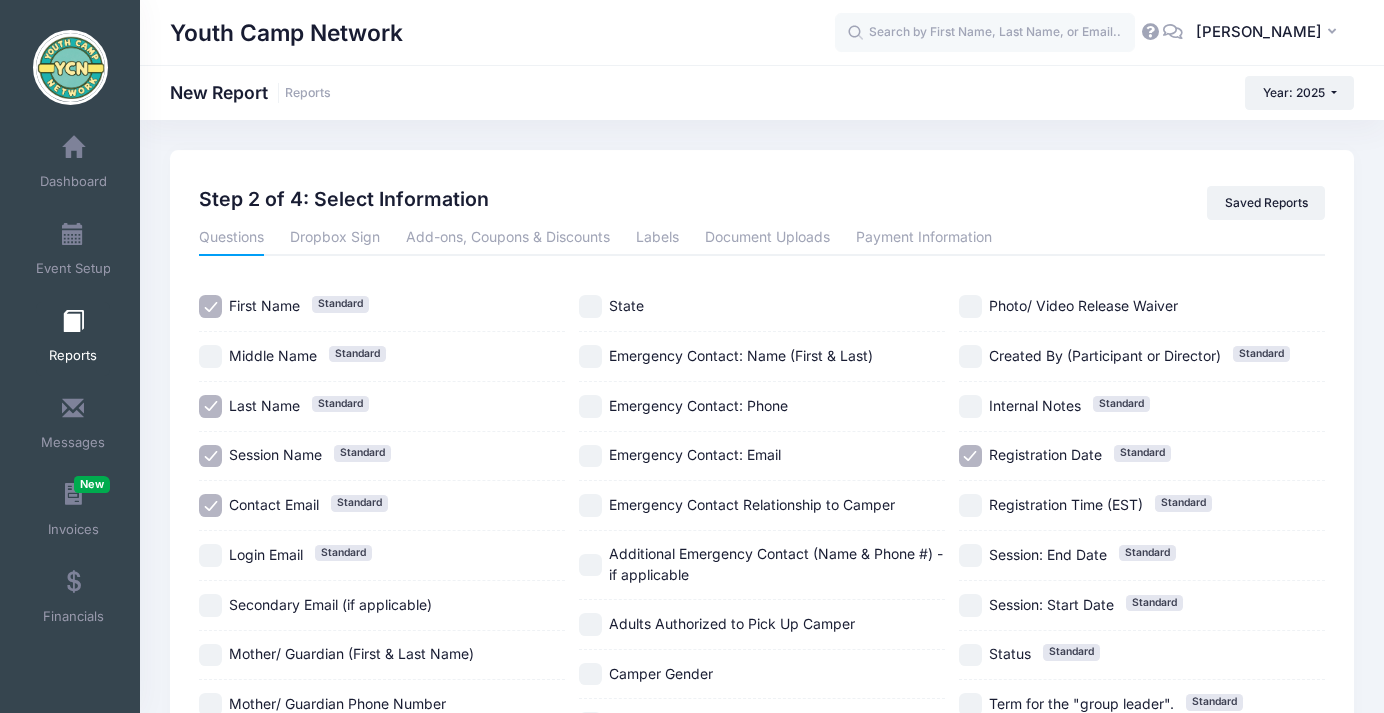 click on "Session Name Standard" at bounding box center [210, 456] 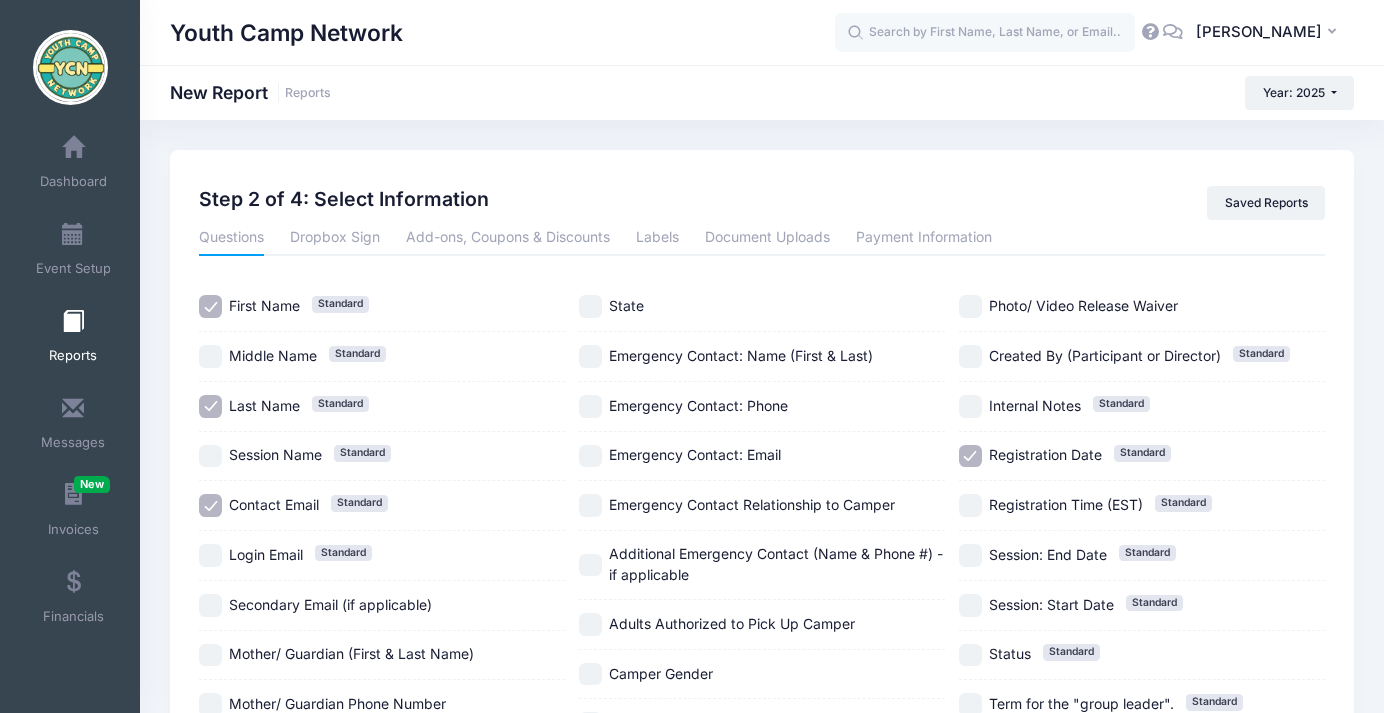 click on "Contact Email Standard" at bounding box center (382, 506) 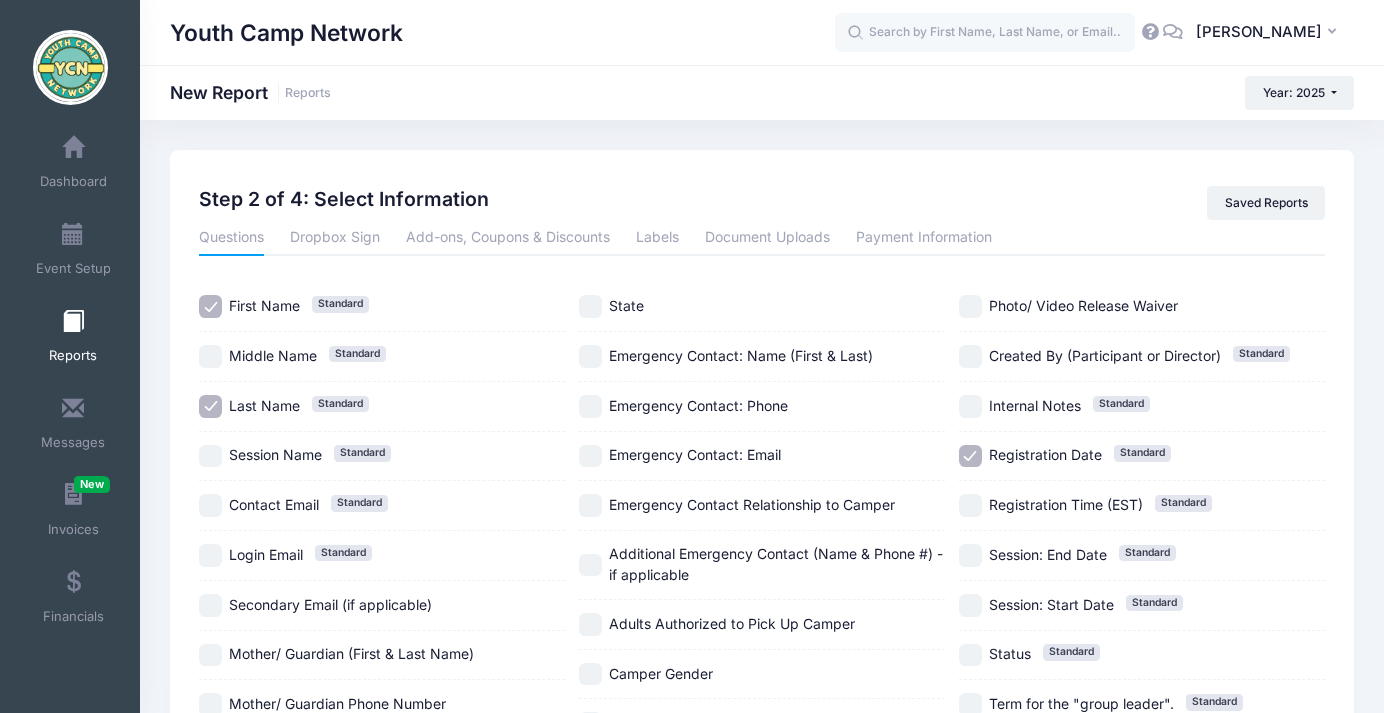 click on "Registration Date Standard" at bounding box center [970, 456] 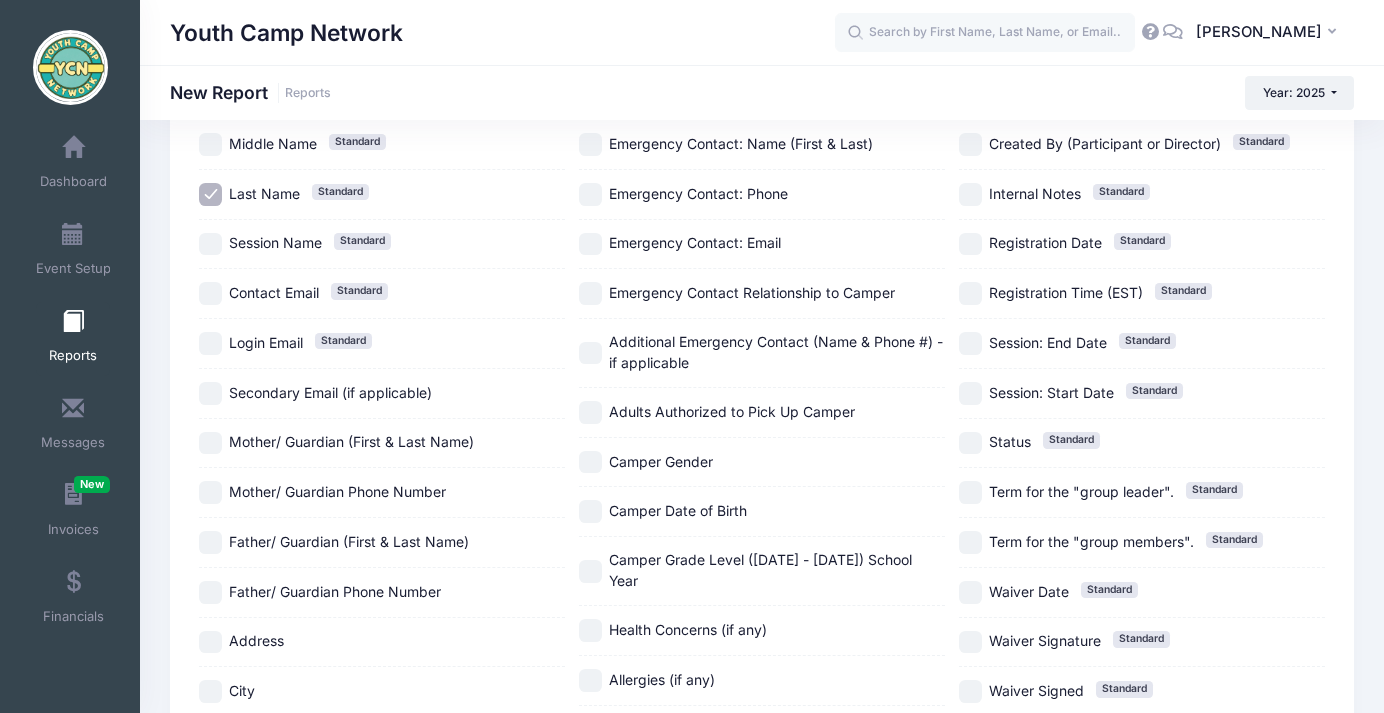 scroll, scrollTop: 282, scrollLeft: 0, axis: vertical 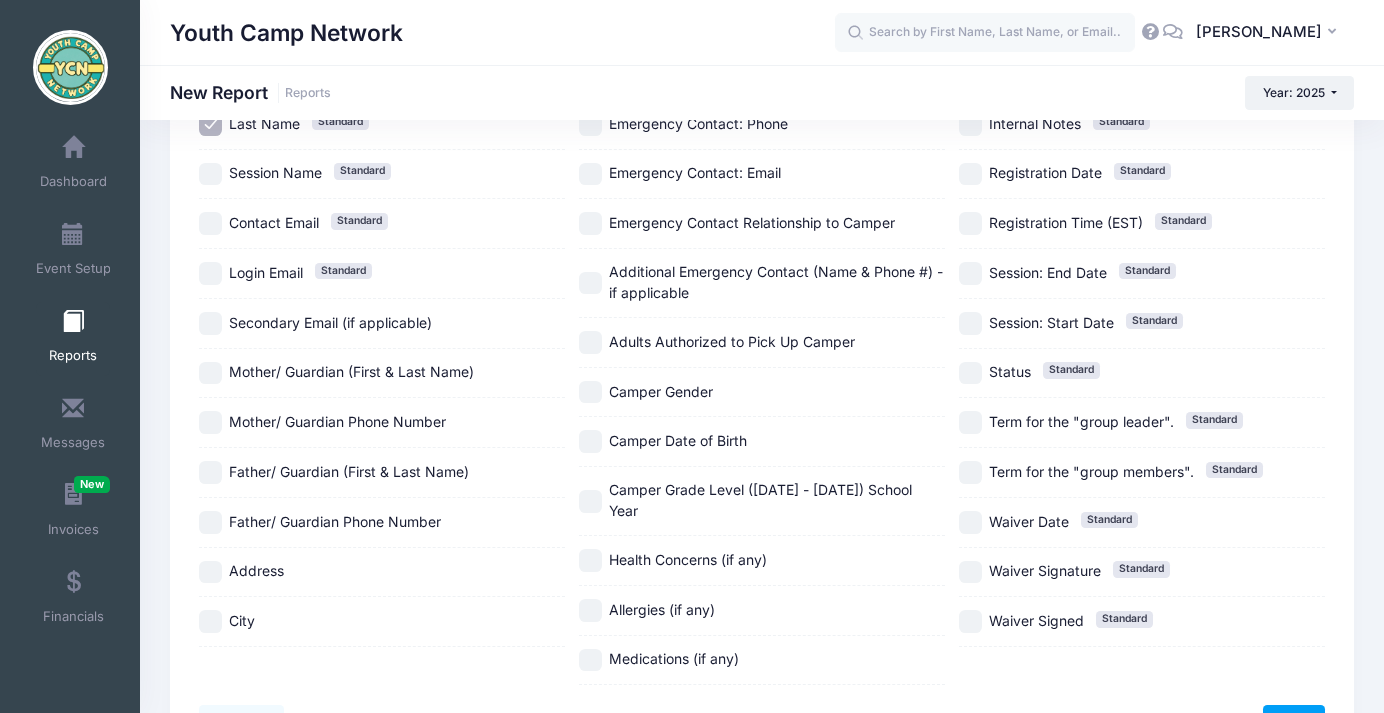 click on "Camper Gender" at bounding box center (590, 392) 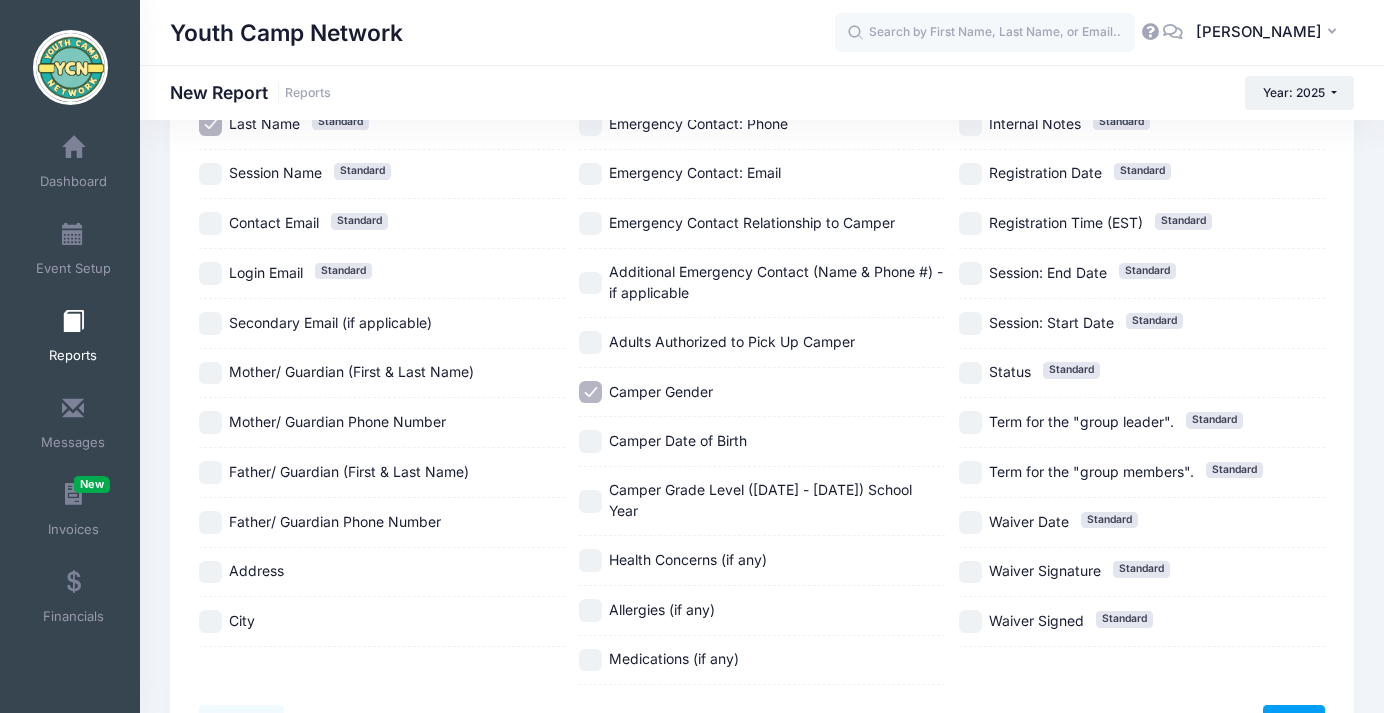 click on "Camper Grade Level (2025 - 2026) School Year" at bounding box center [590, 501] 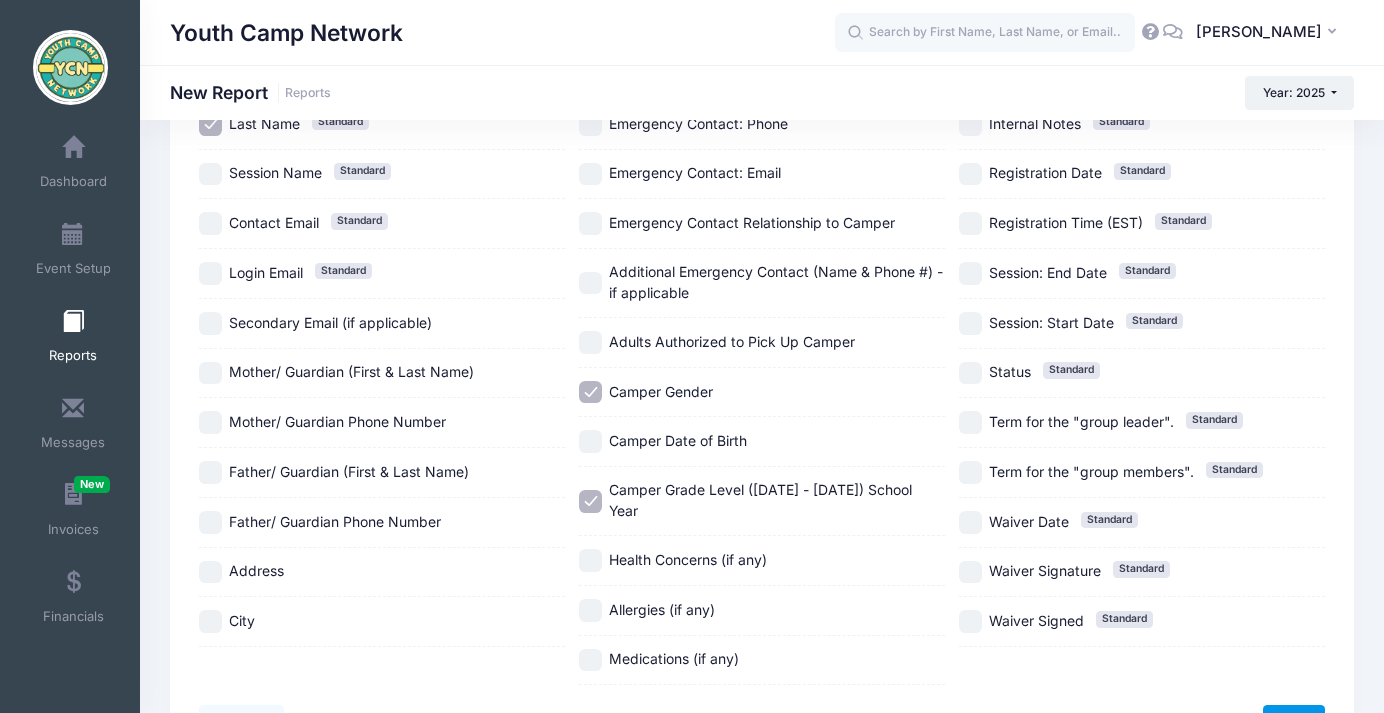 click on "Next" at bounding box center (1294, 722) 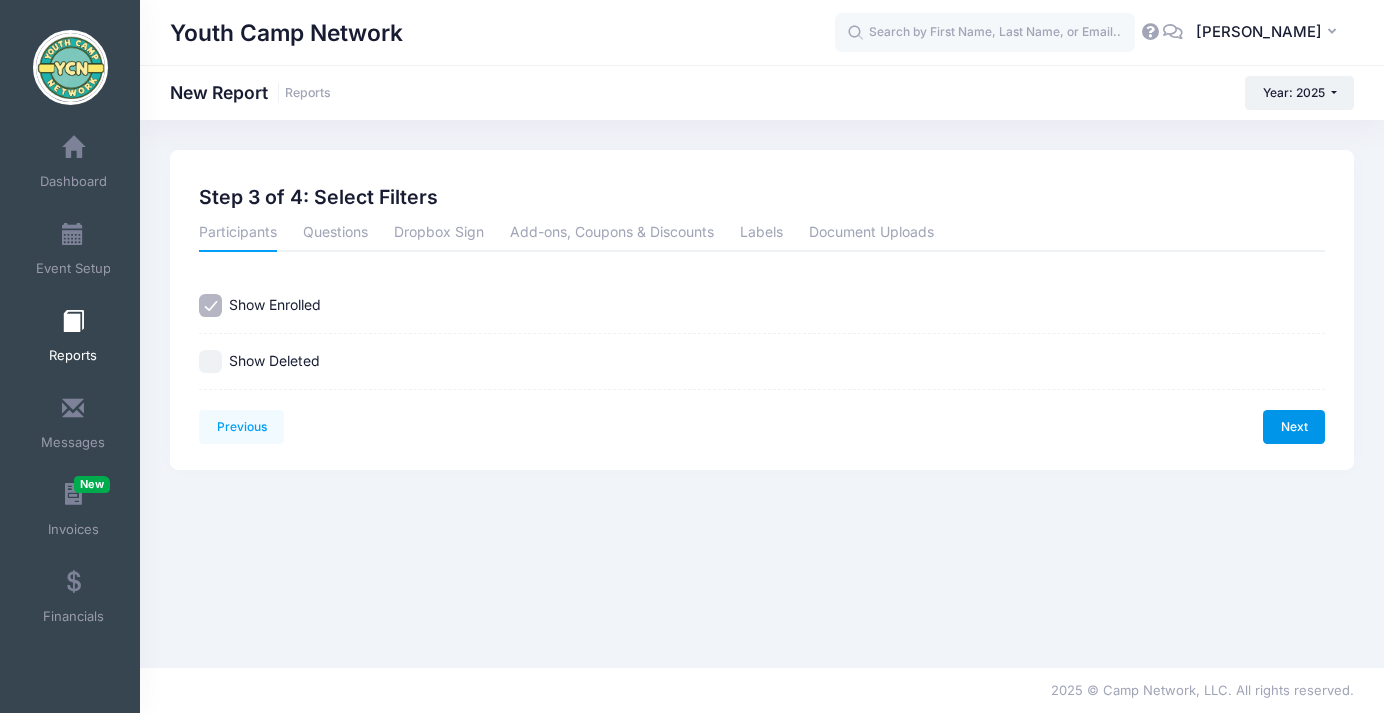 scroll, scrollTop: 0, scrollLeft: 0, axis: both 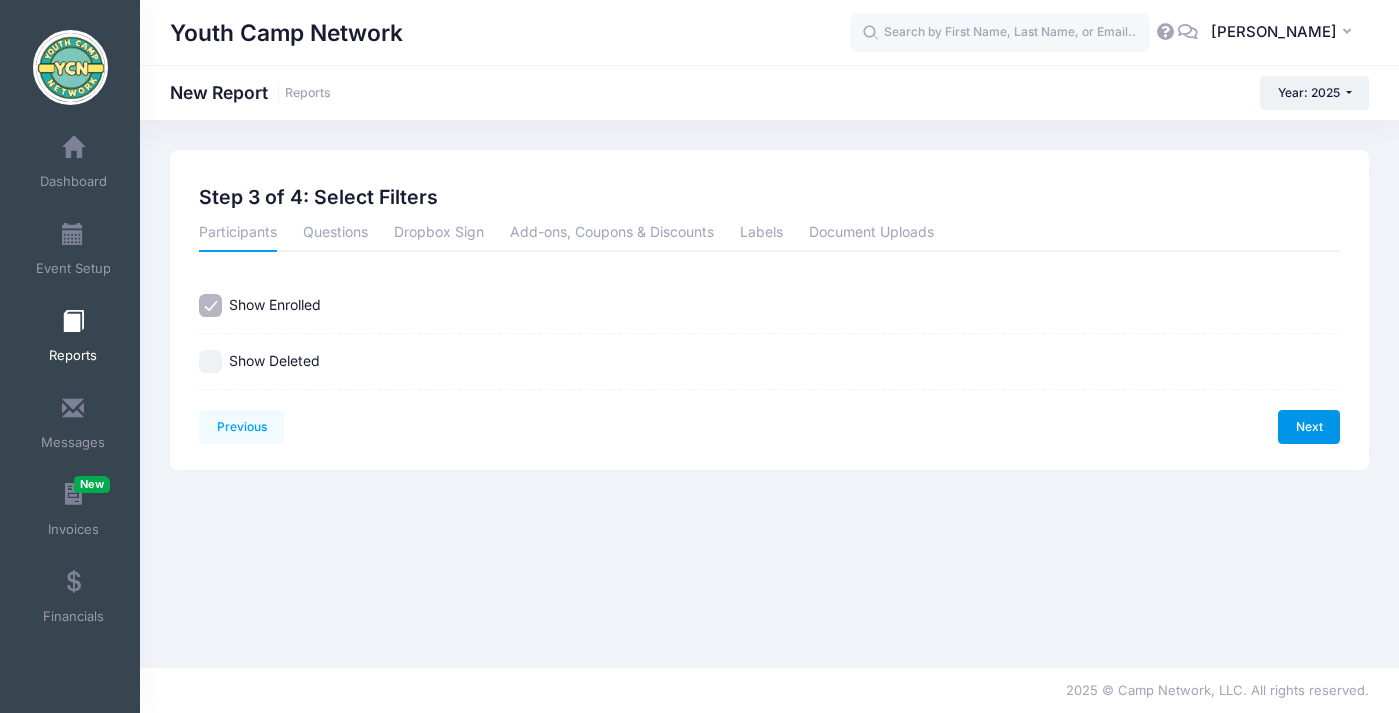click on "Next" at bounding box center (1309, 427) 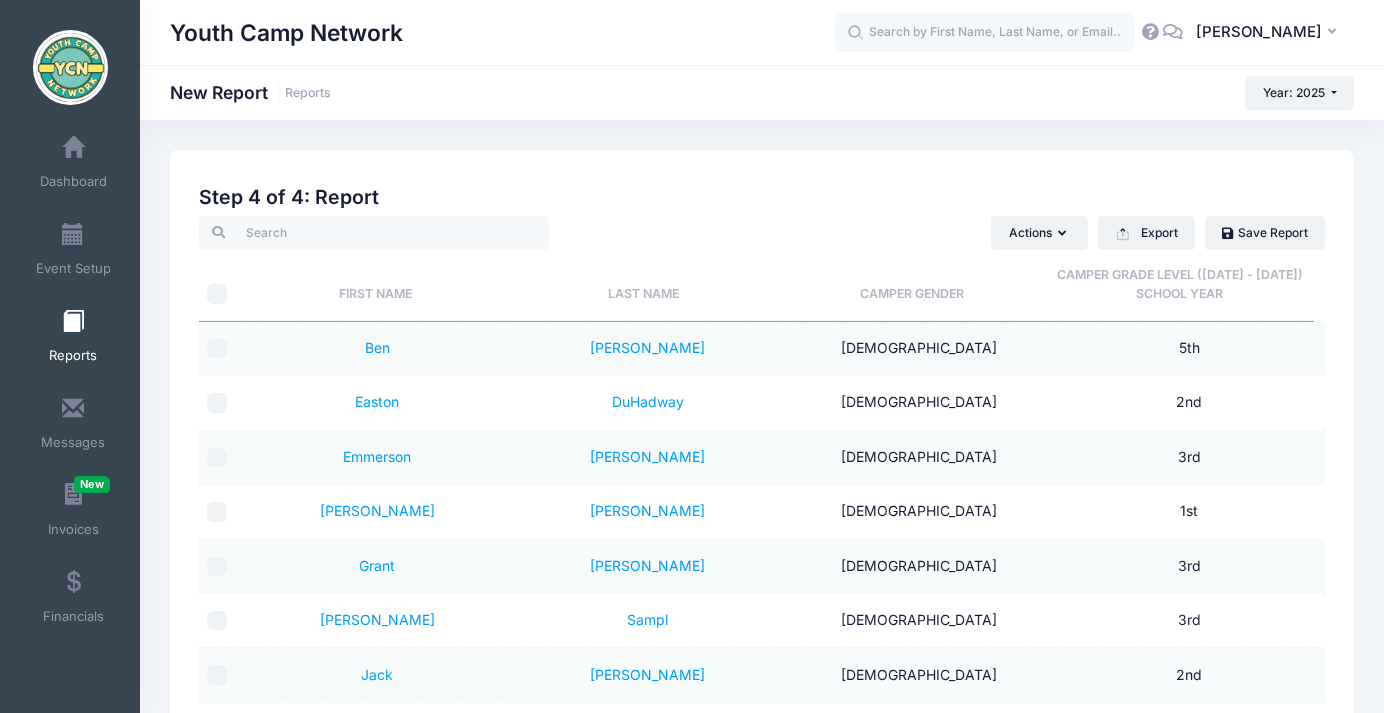 click on "Last Name" at bounding box center (643, 285) 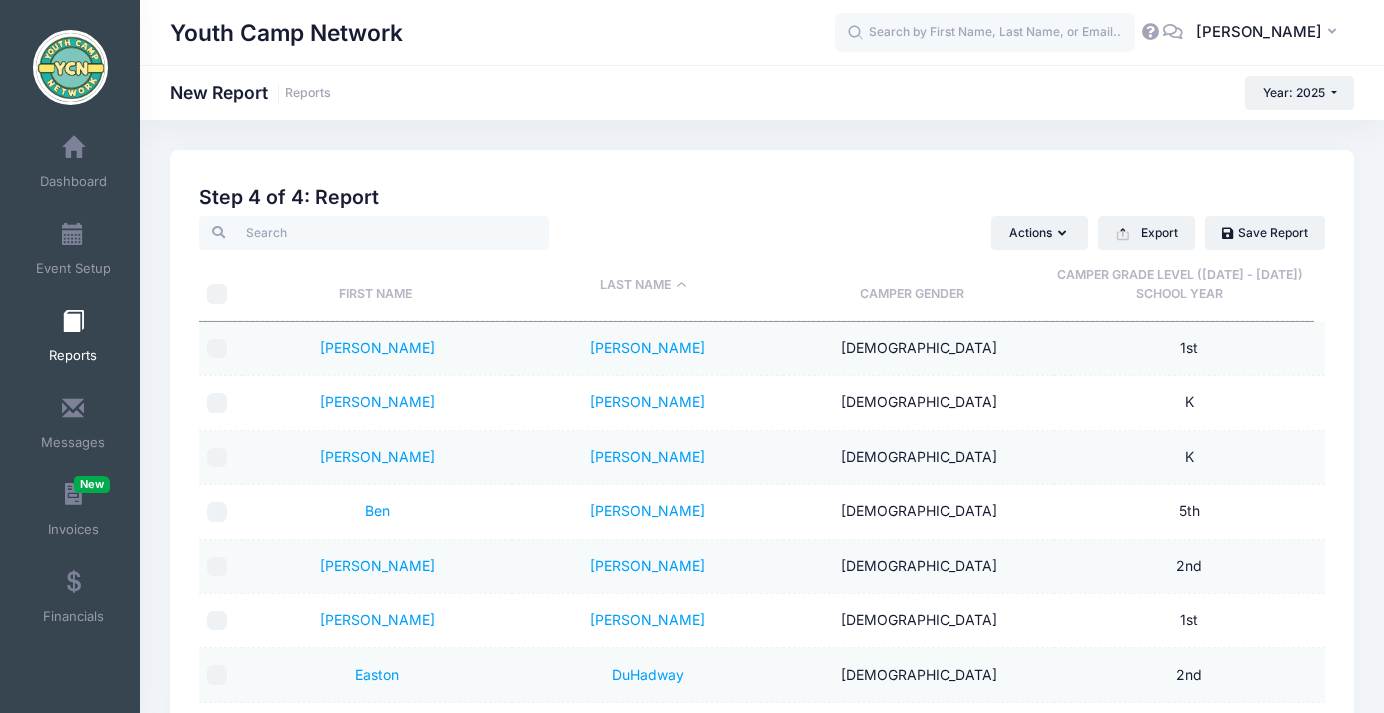 click on "Camper Grade Level (2025 - 2026) School Year" at bounding box center [1180, 285] 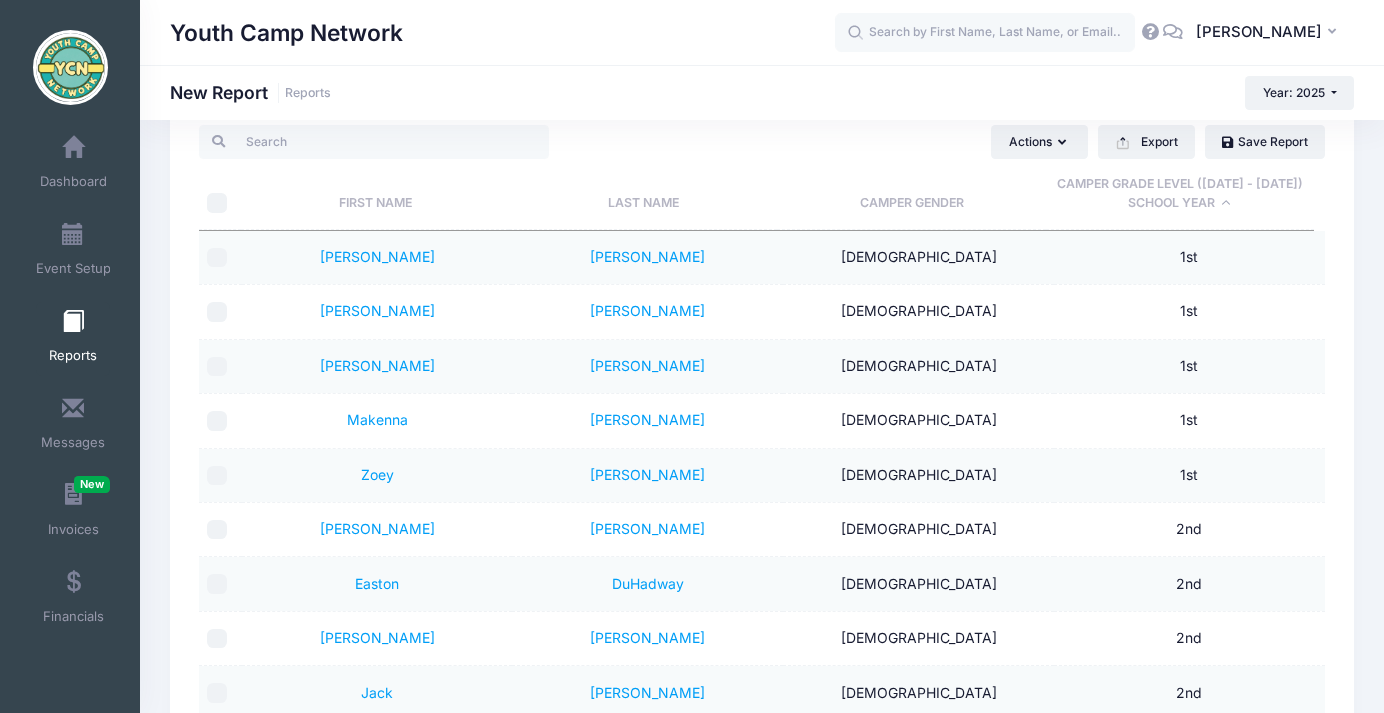 scroll, scrollTop: 22, scrollLeft: 0, axis: vertical 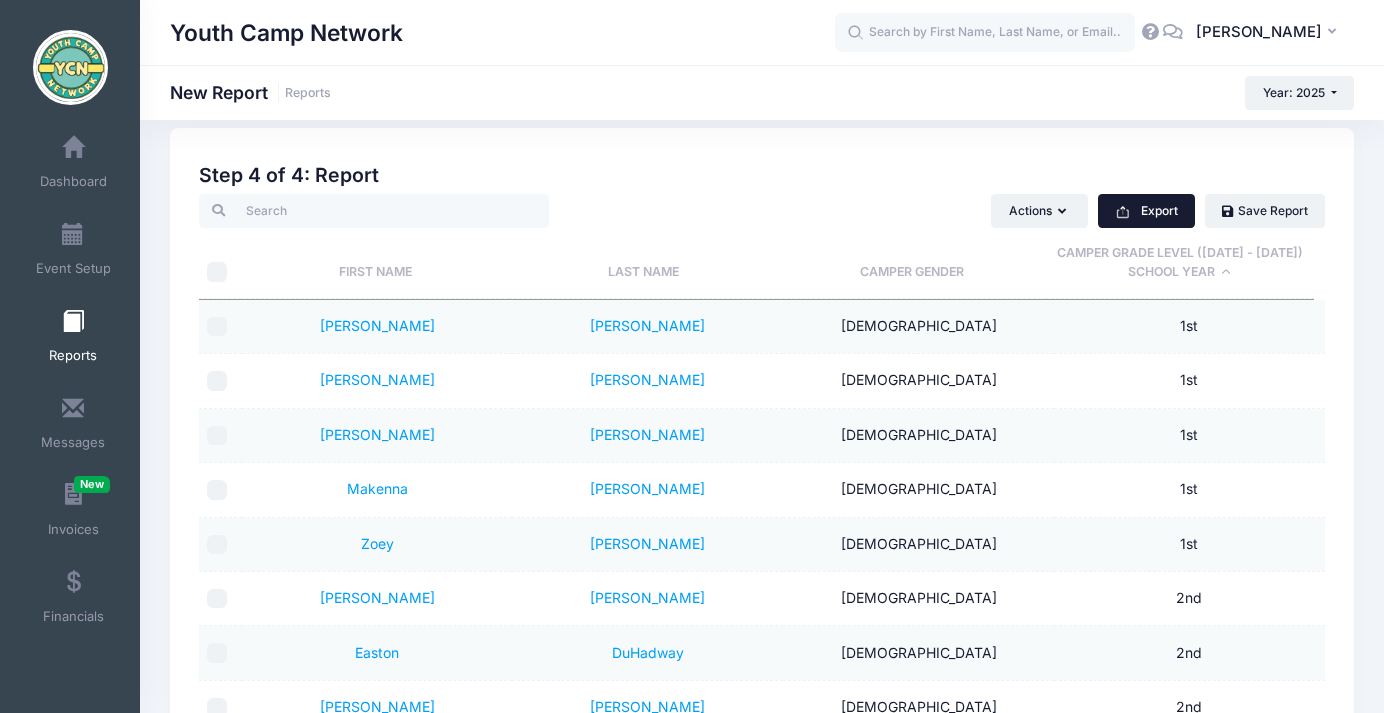 click on "Export" at bounding box center (1146, 211) 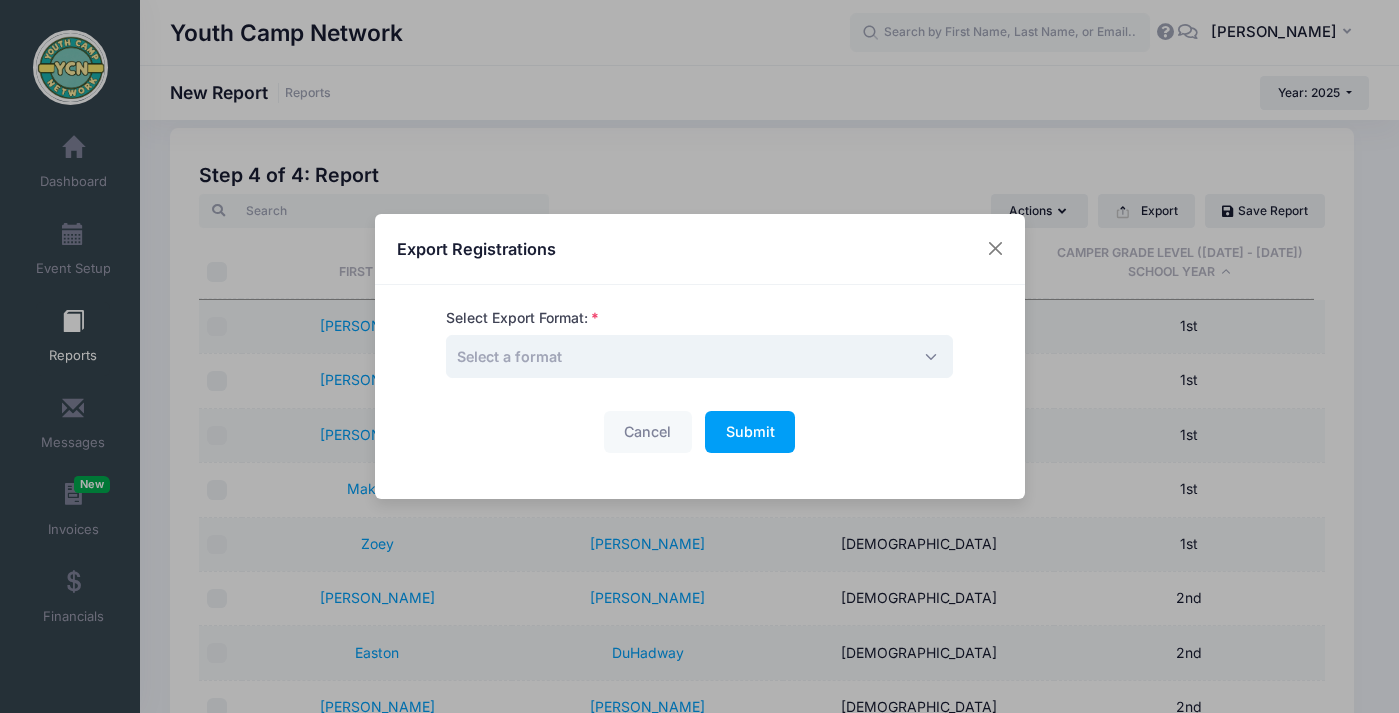 click on "Select a format" at bounding box center [699, 356] 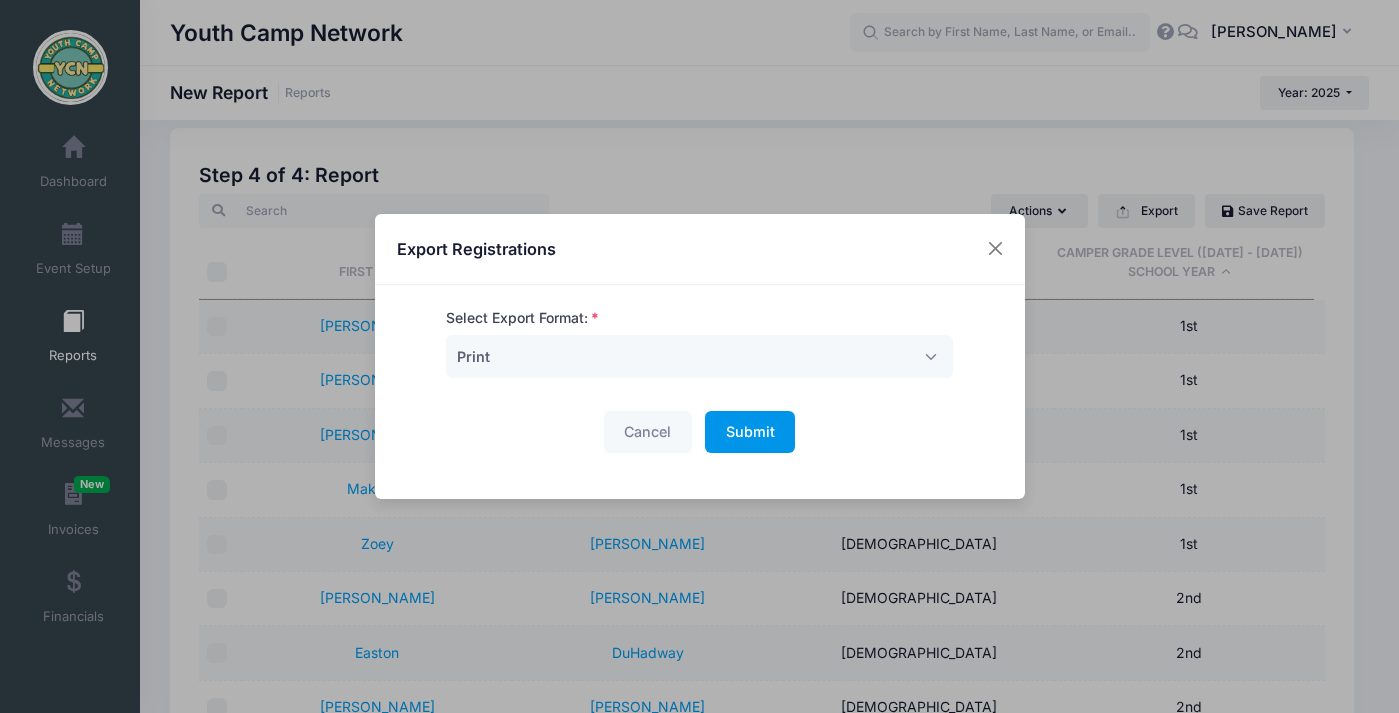 click on "Submit" at bounding box center [750, 431] 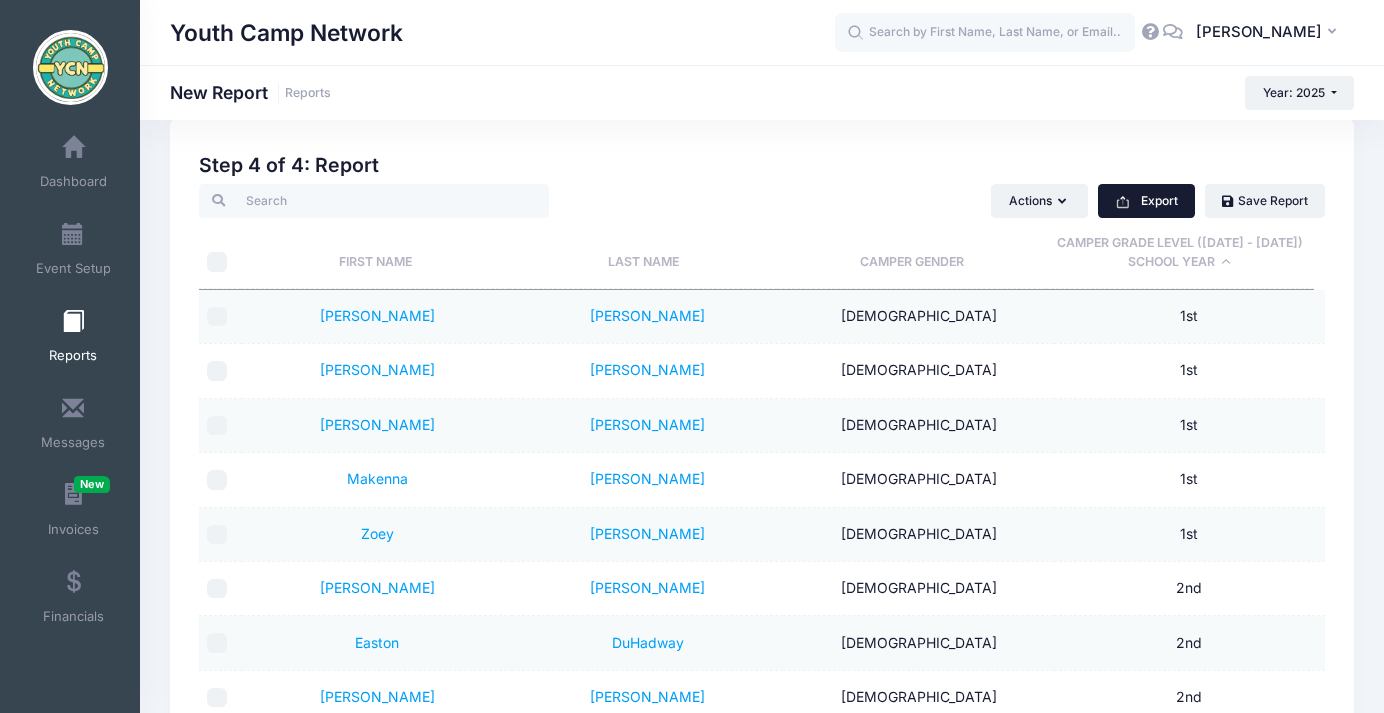 scroll, scrollTop: 9, scrollLeft: 0, axis: vertical 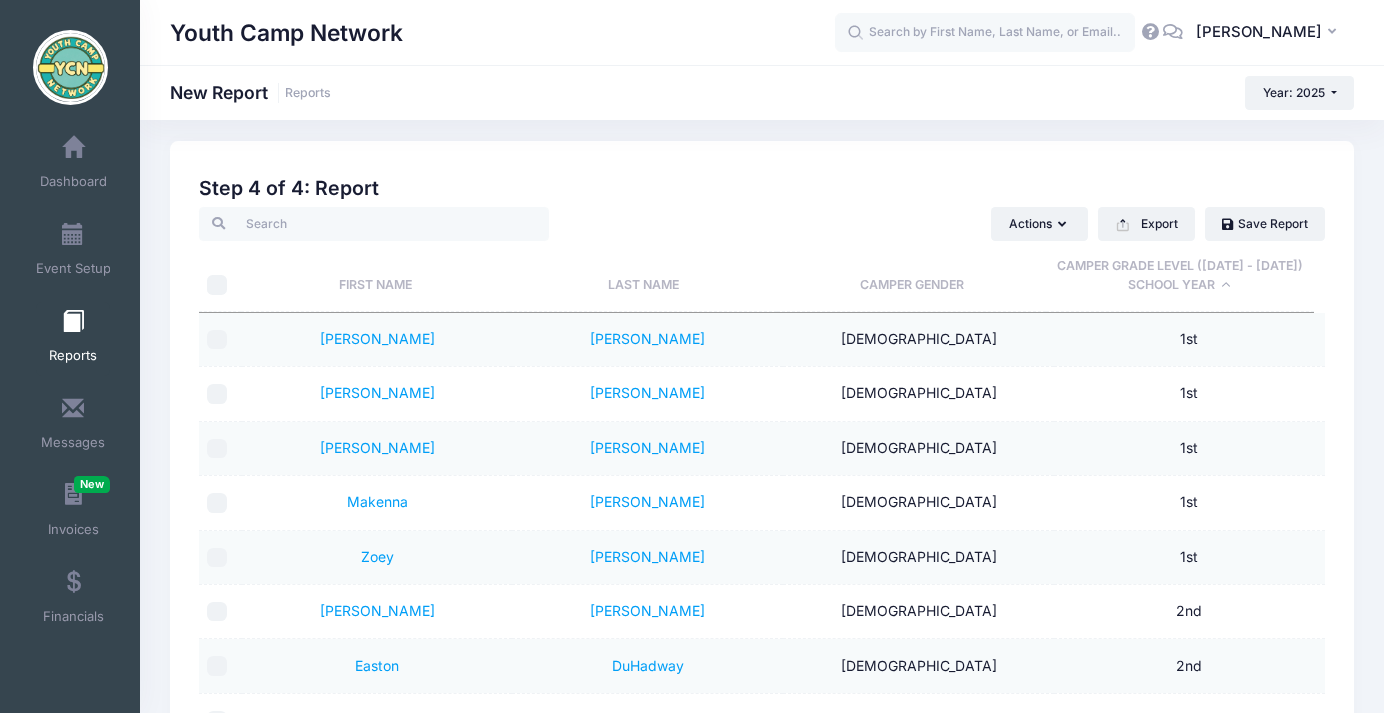 click on "Last Name" at bounding box center (643, 276) 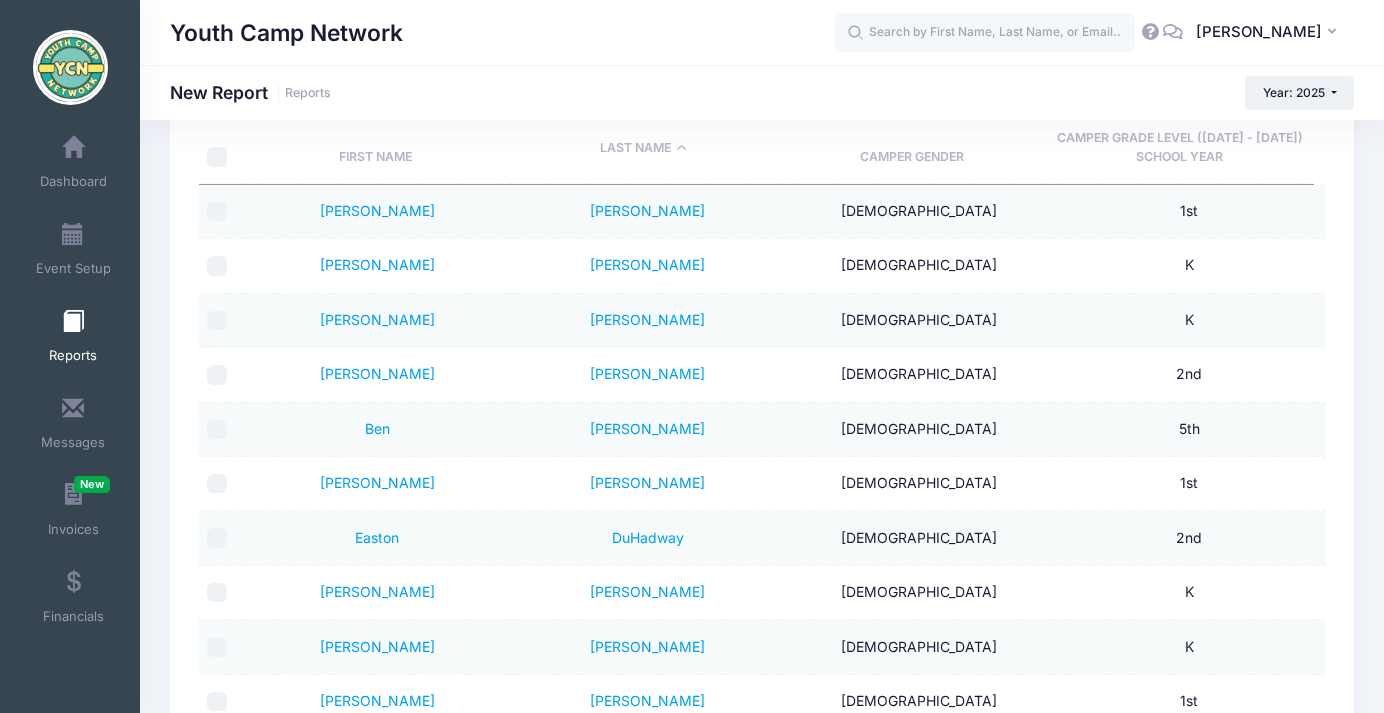 scroll, scrollTop: 0, scrollLeft: 0, axis: both 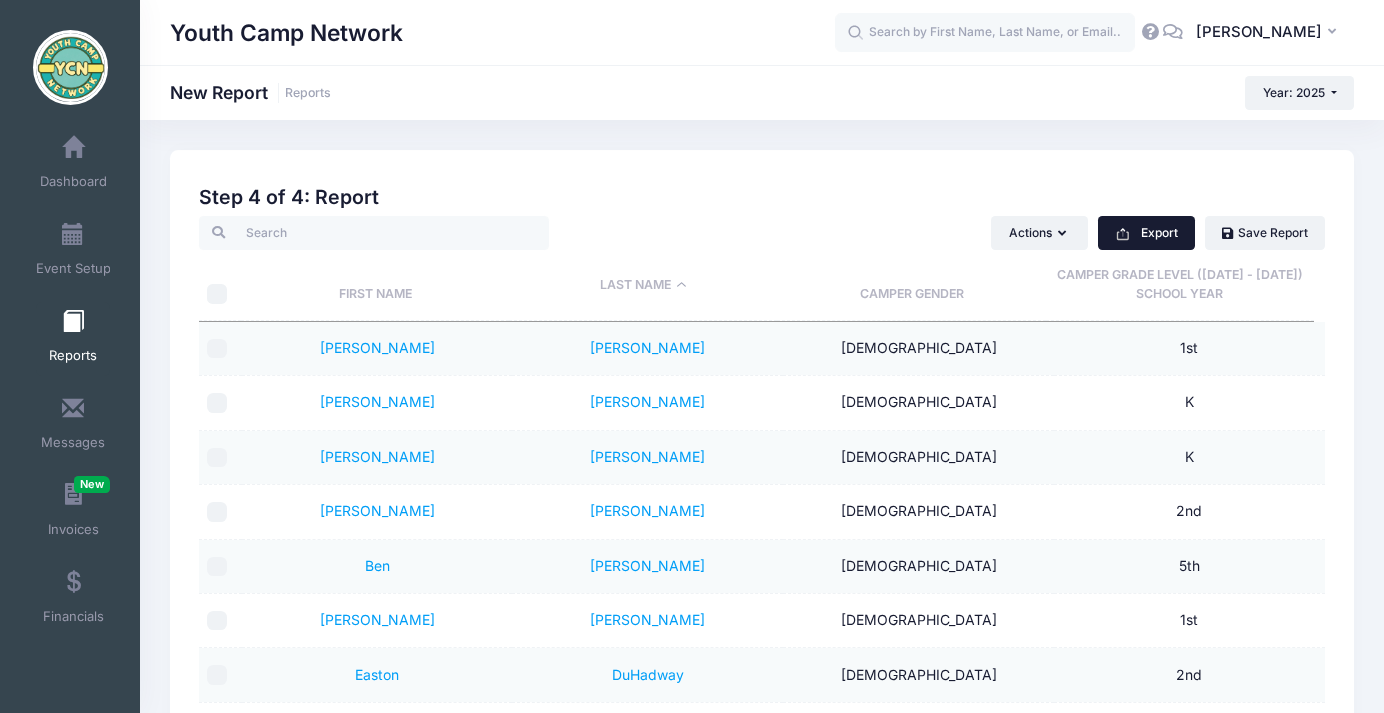 click on "Export" at bounding box center [1146, 233] 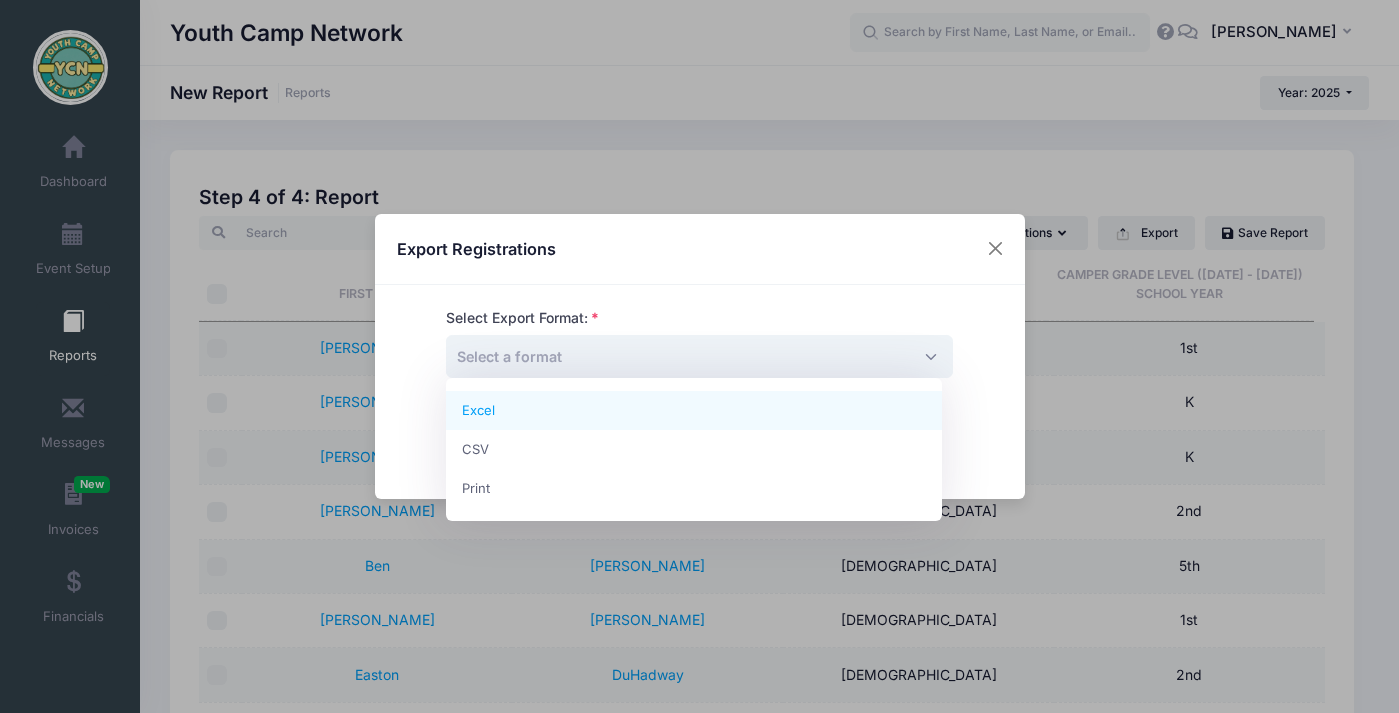 click on "Select a format" at bounding box center (699, 356) 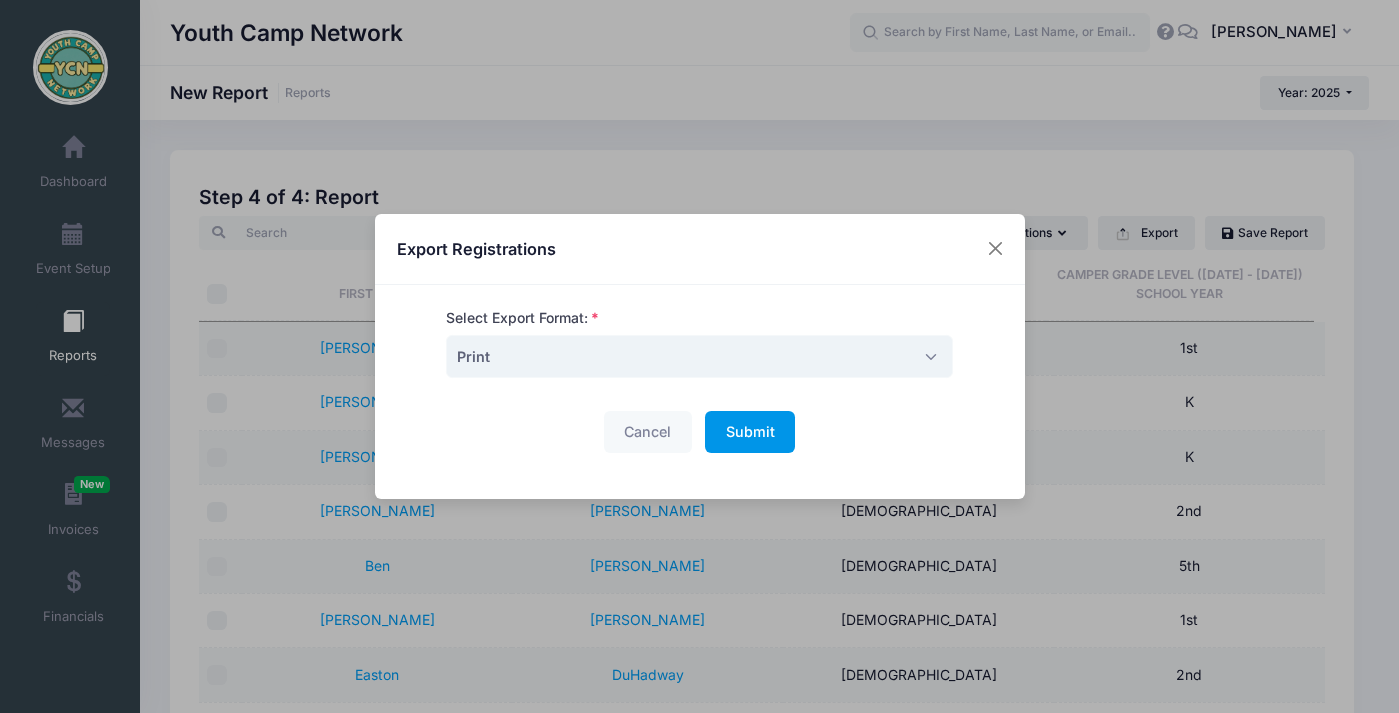click on "Submit" at bounding box center (750, 431) 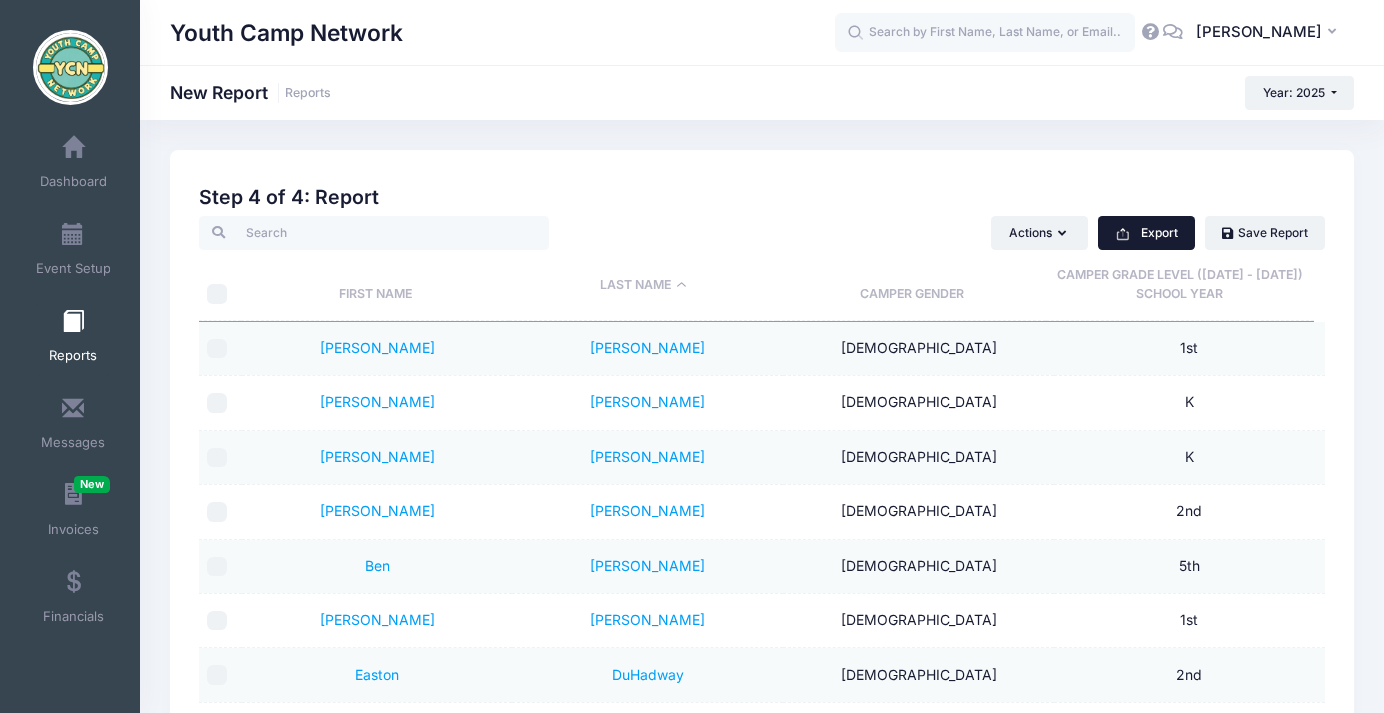 click on "Export" at bounding box center (1146, 233) 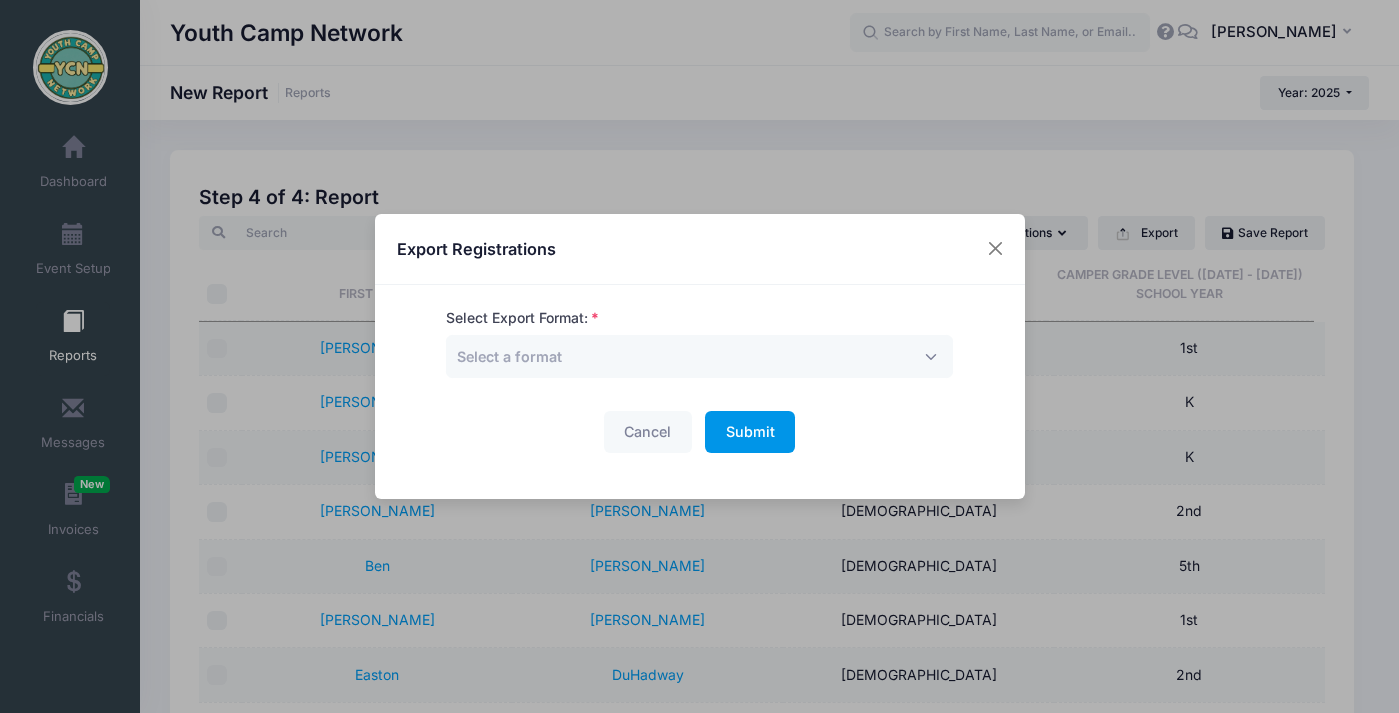 click on "Submit" at bounding box center [750, 431] 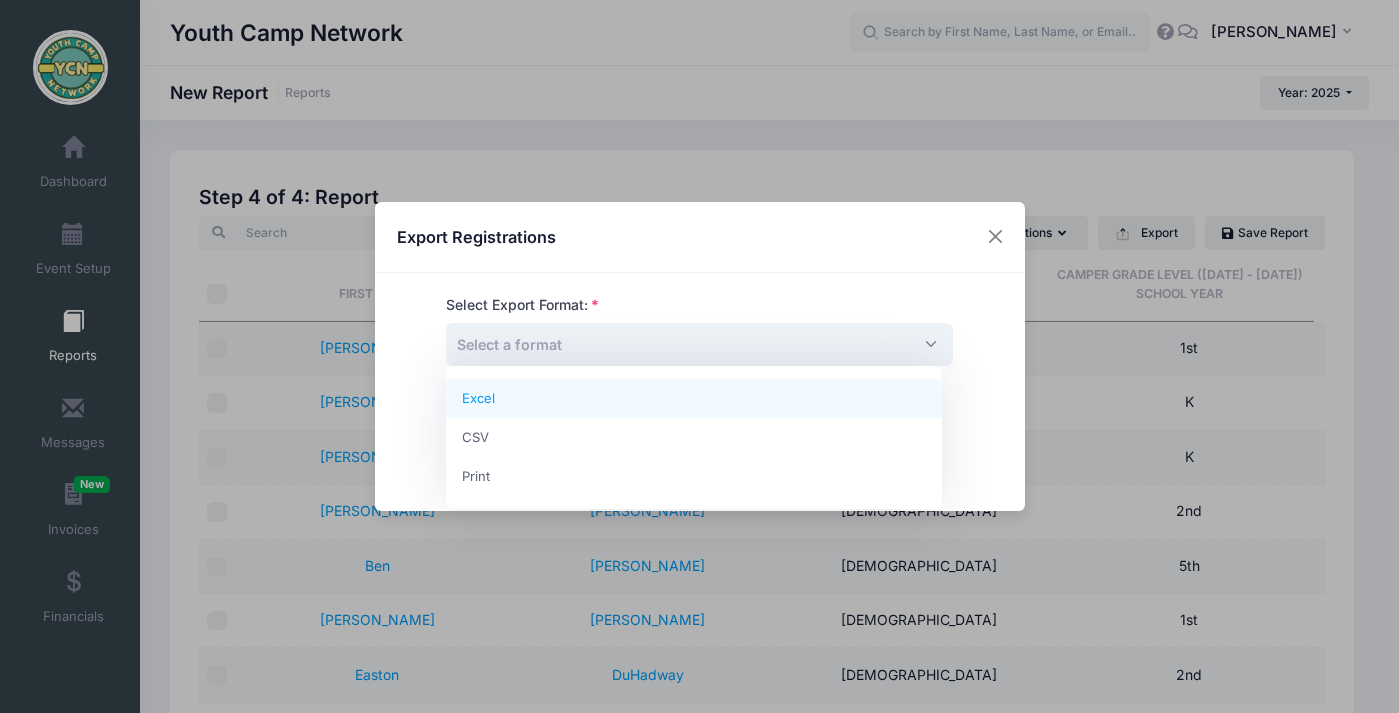 click on "Select a format" at bounding box center (699, 344) 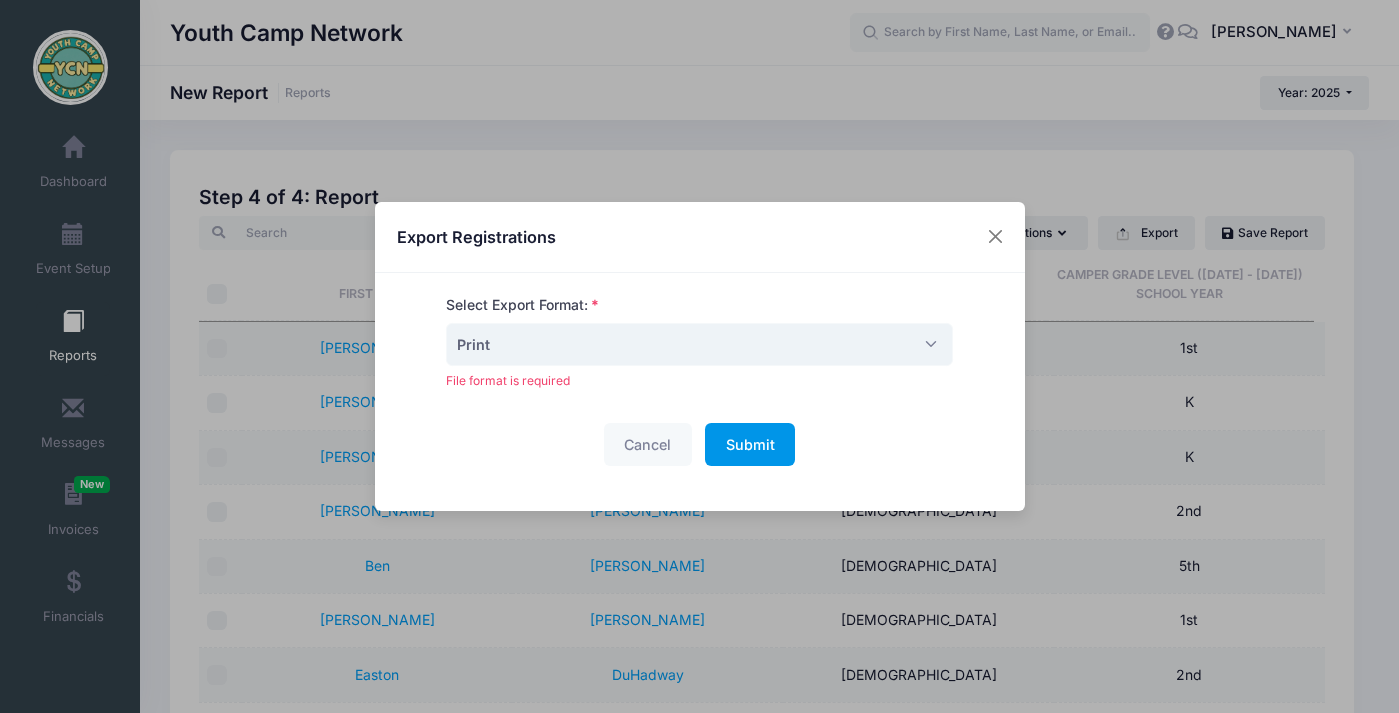 click on "Submit" at bounding box center (750, 444) 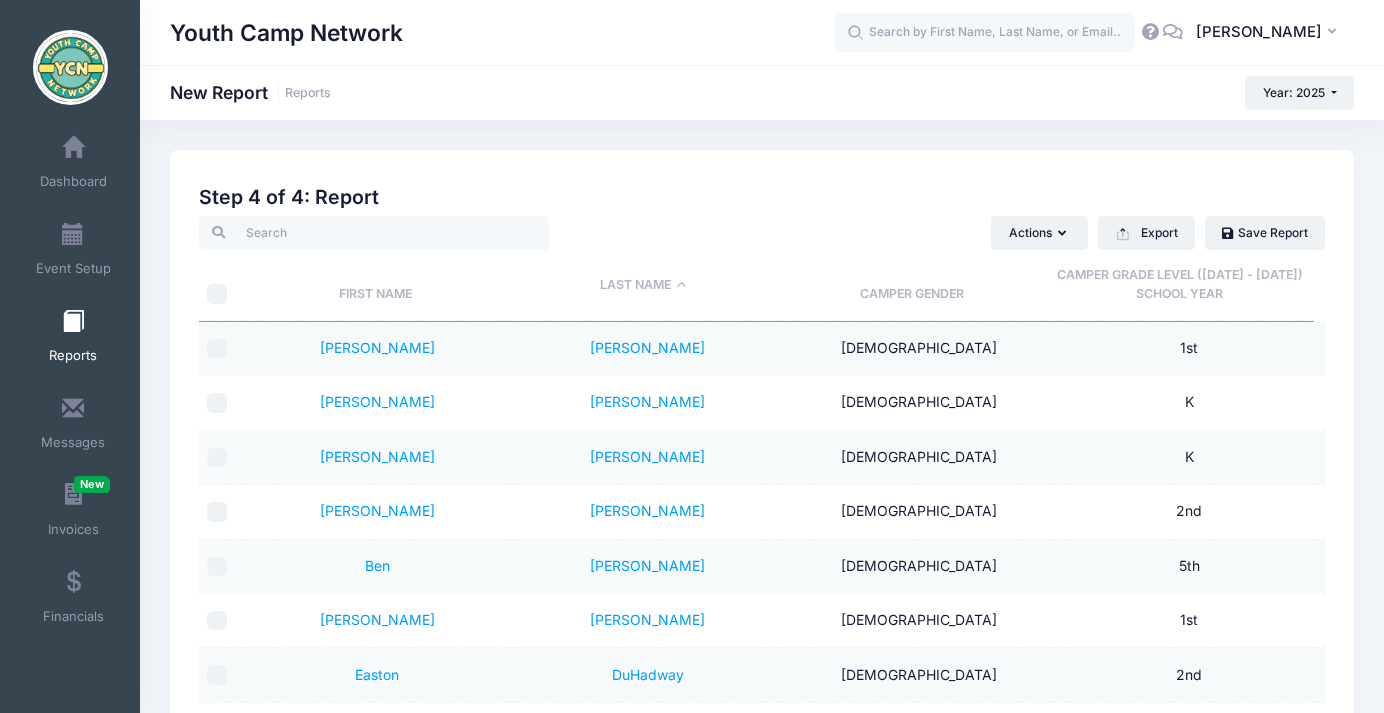 click on "Camper Grade Level (2025 - 2026) School Year" at bounding box center (1180, 285) 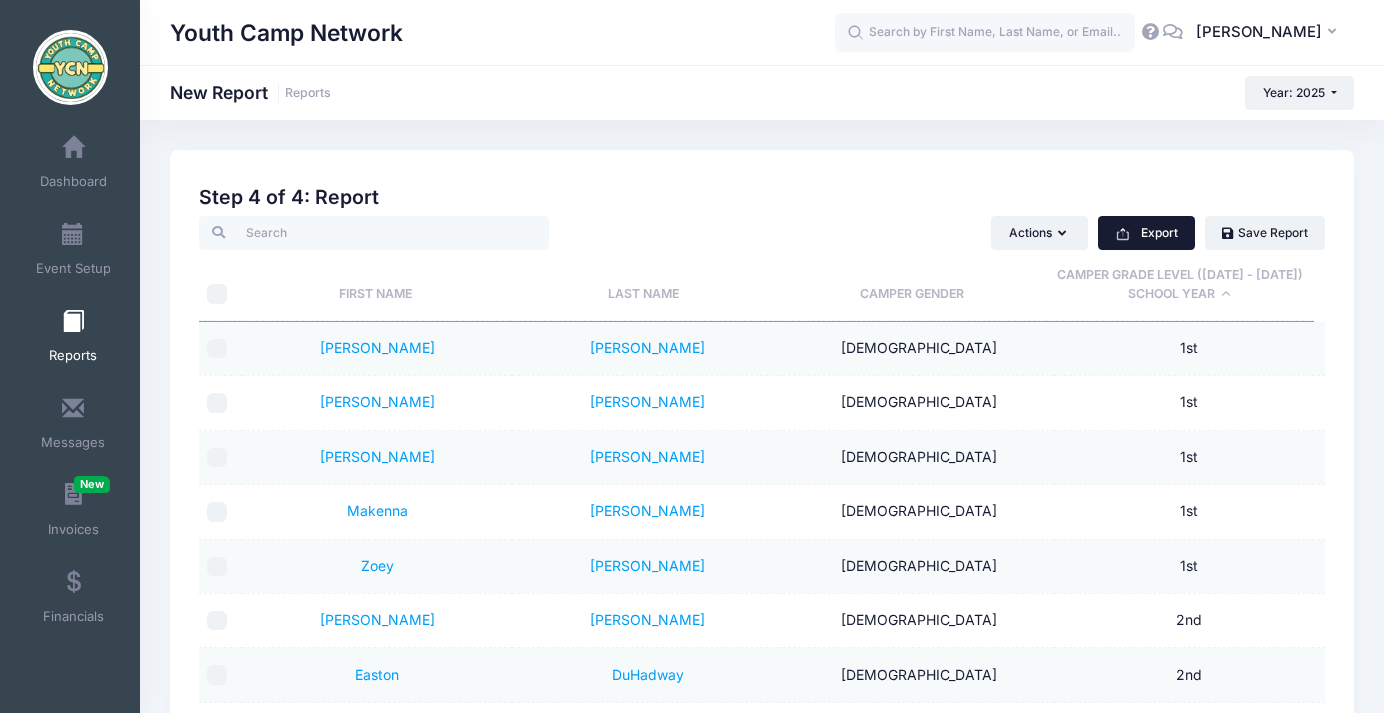 click on "Export" at bounding box center [1146, 233] 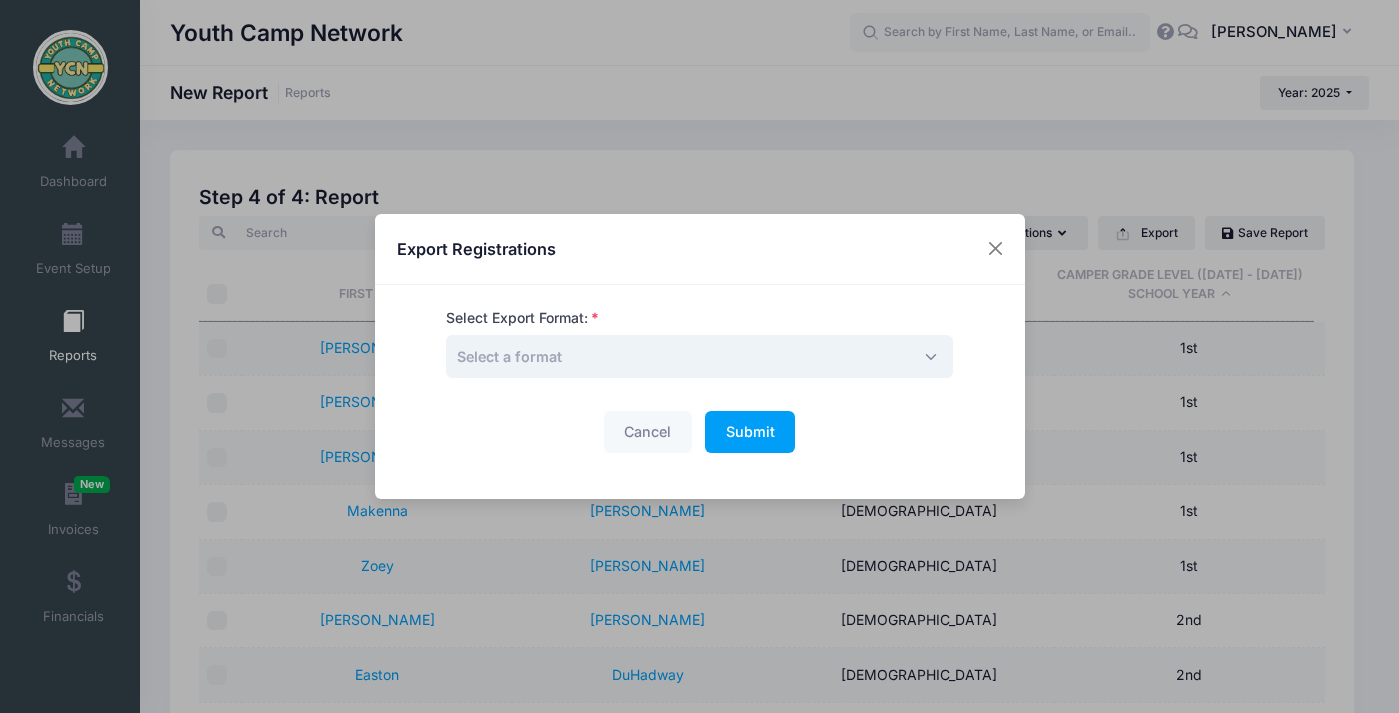 click on "Select a format" at bounding box center (699, 356) 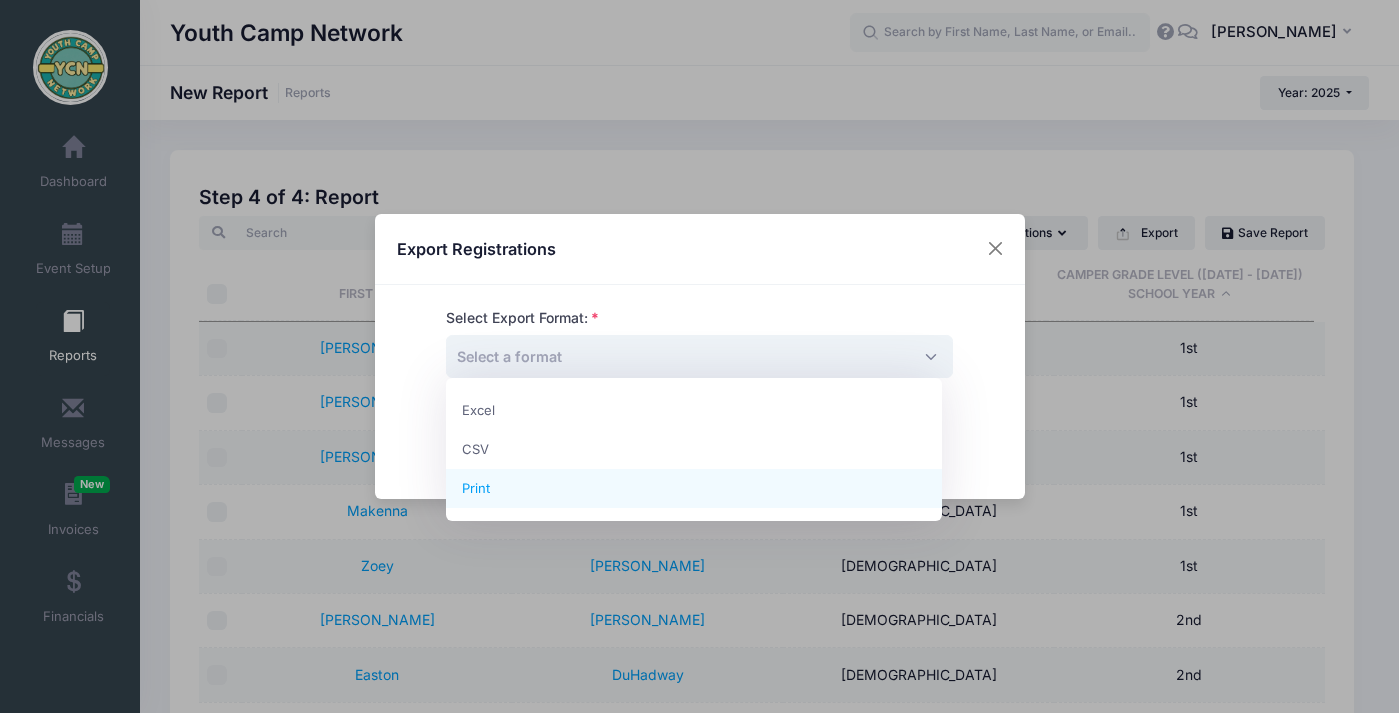 select on "print" 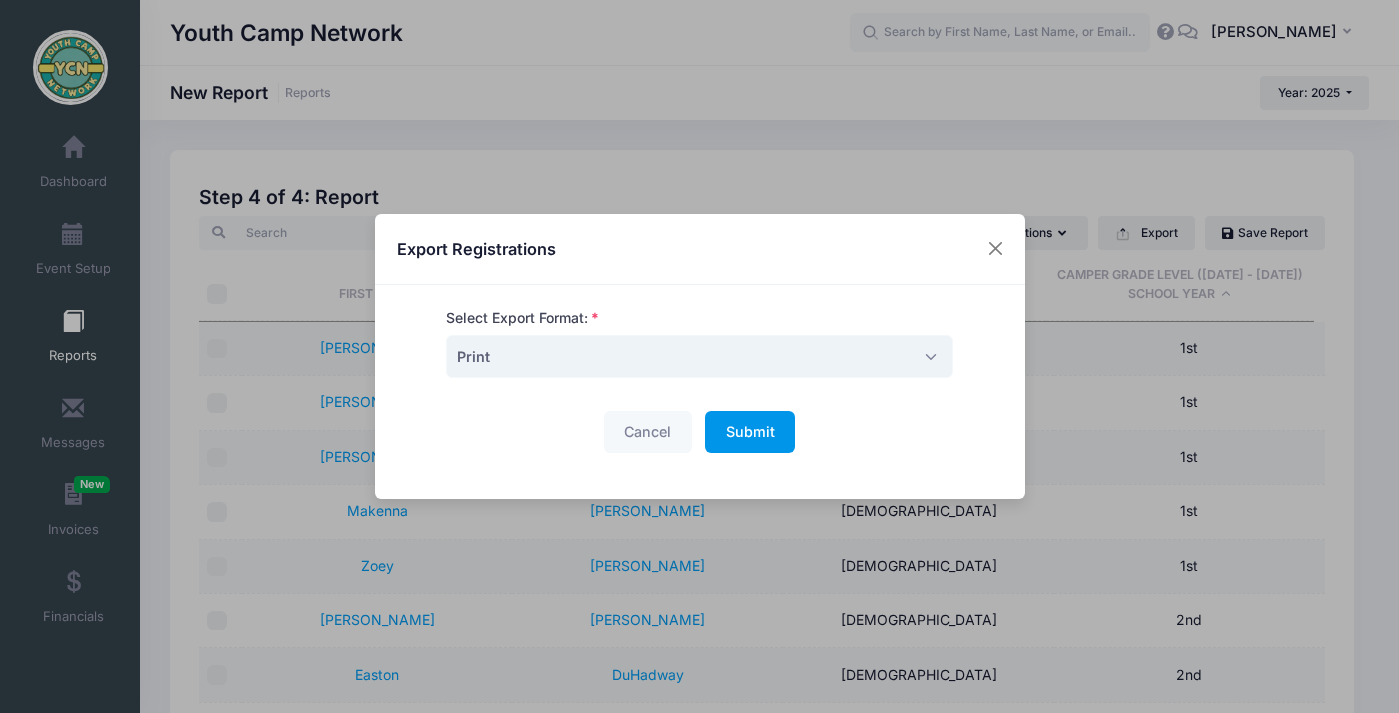 click on "Submit" at bounding box center (750, 431) 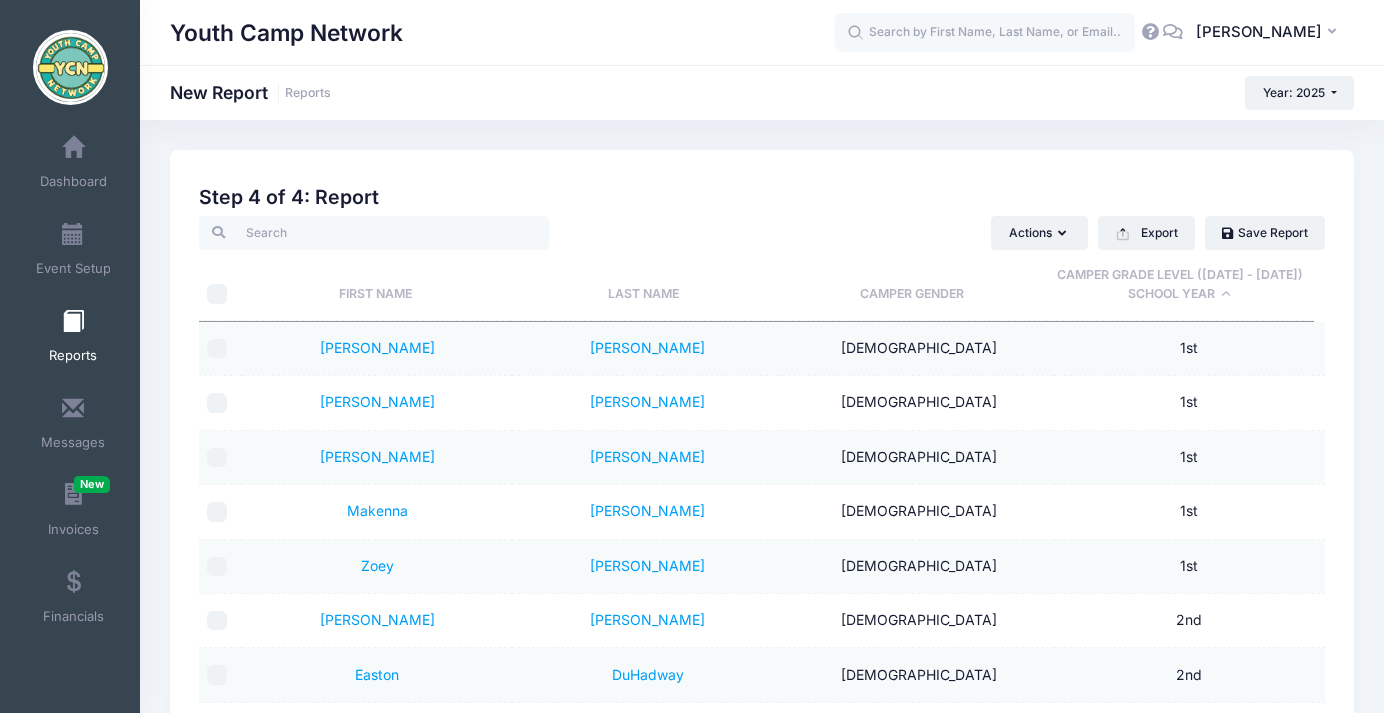 click at bounding box center (73, 322) 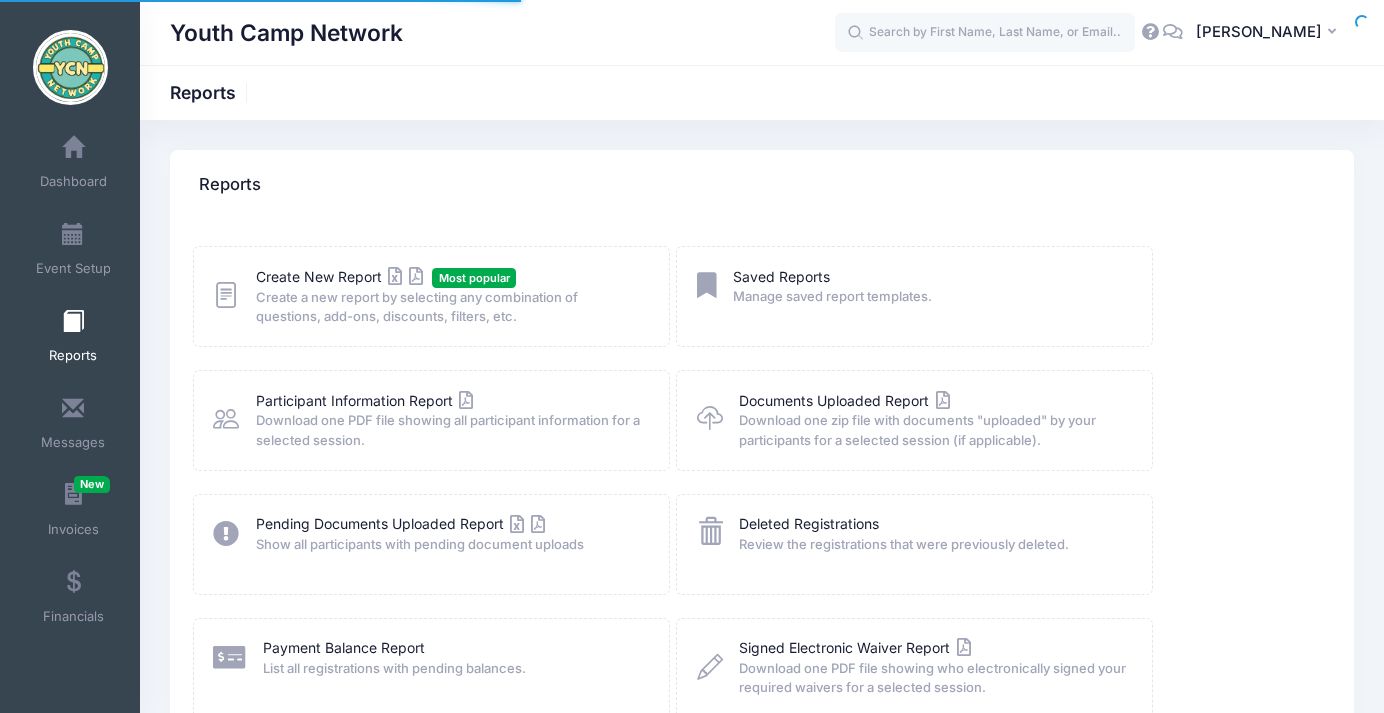 scroll, scrollTop: 0, scrollLeft: 0, axis: both 